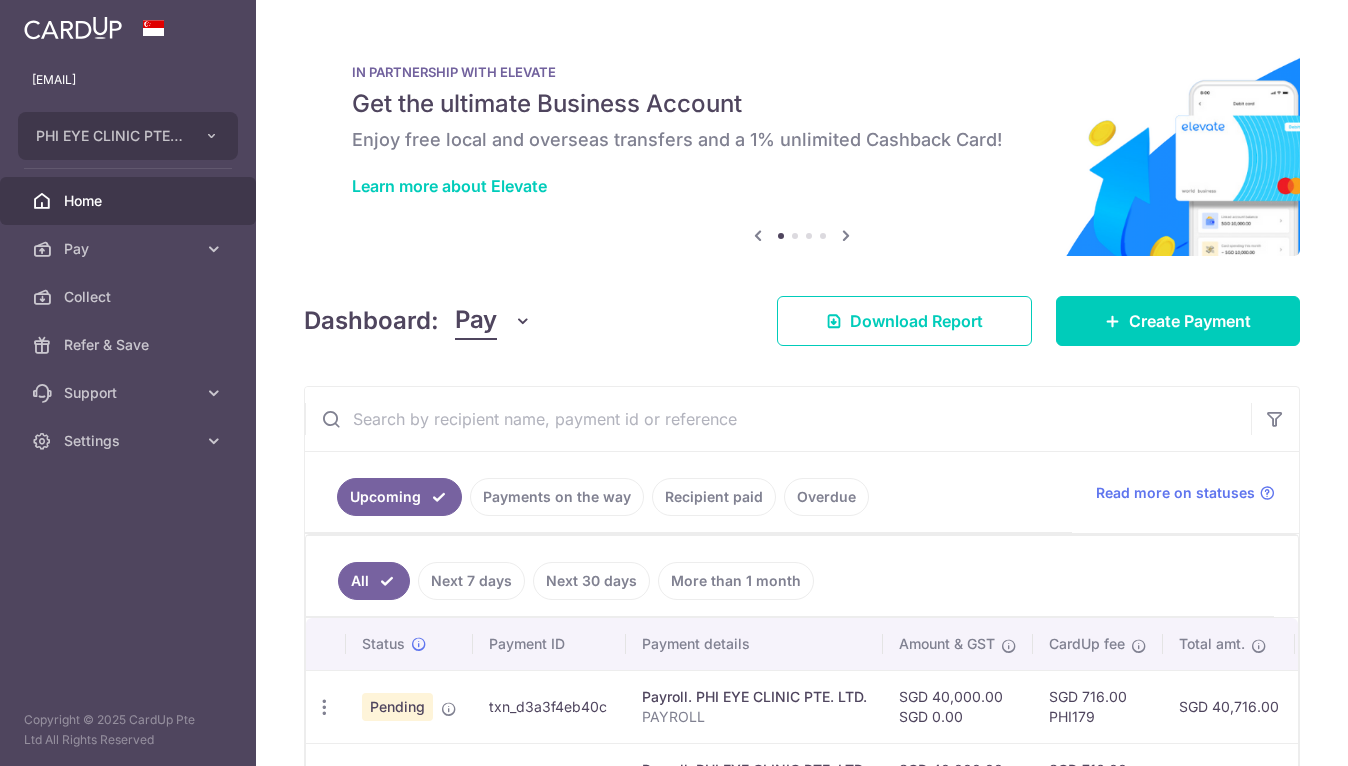 scroll, scrollTop: 0, scrollLeft: 0, axis: both 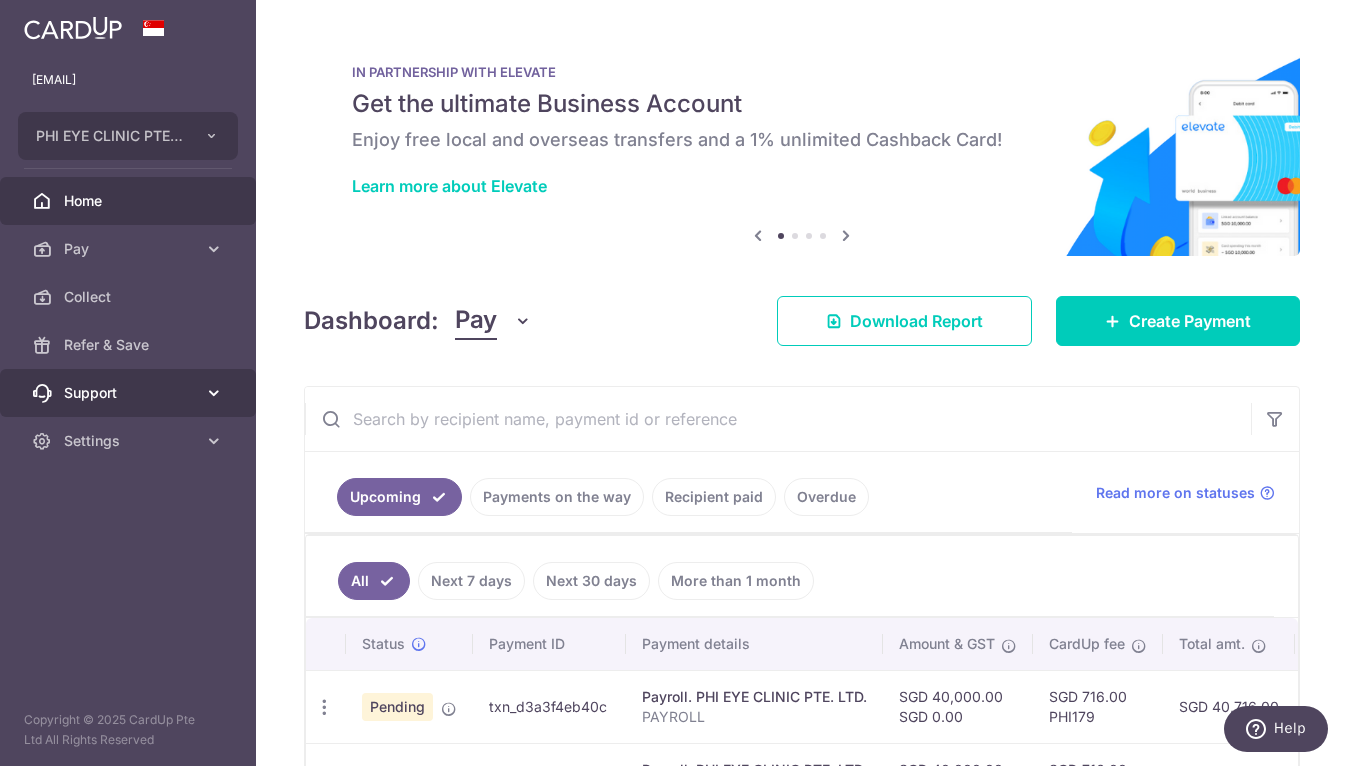 click at bounding box center (214, 393) 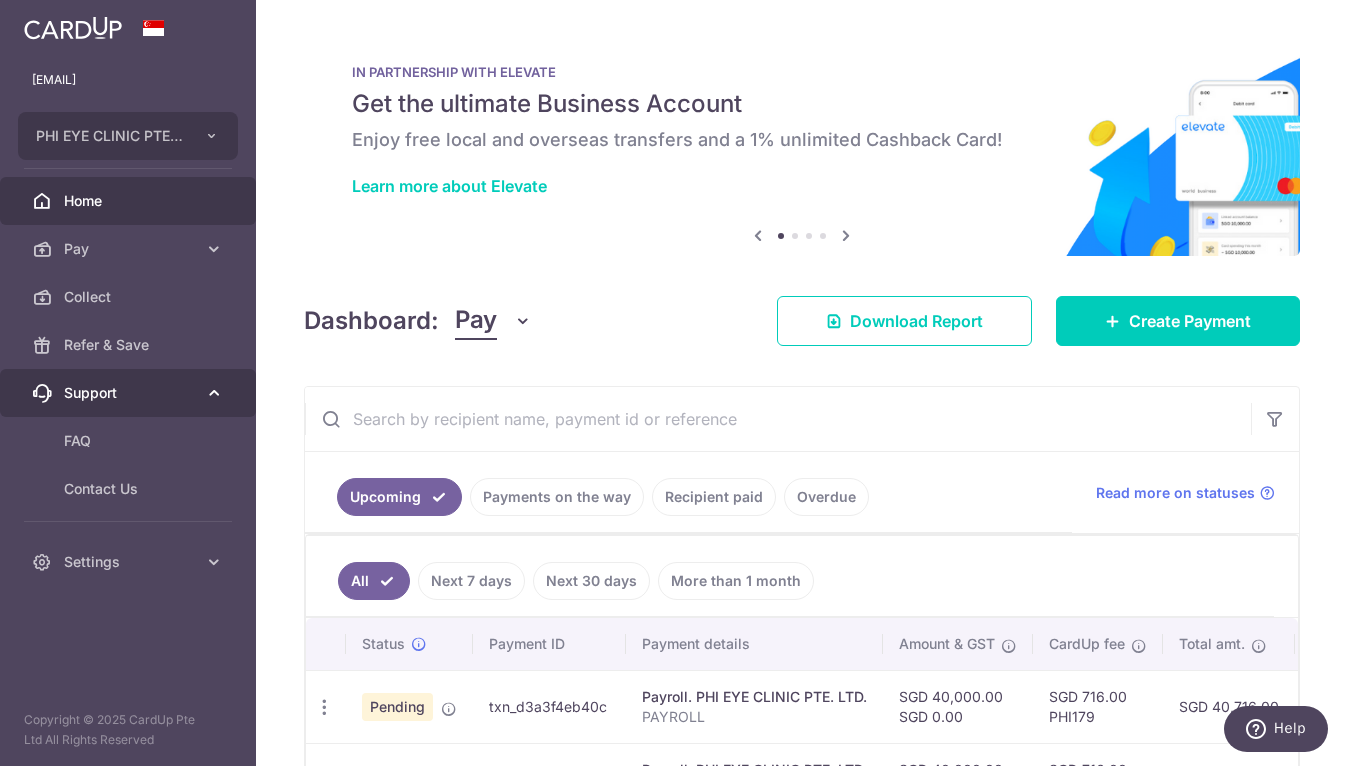 click at bounding box center (214, 393) 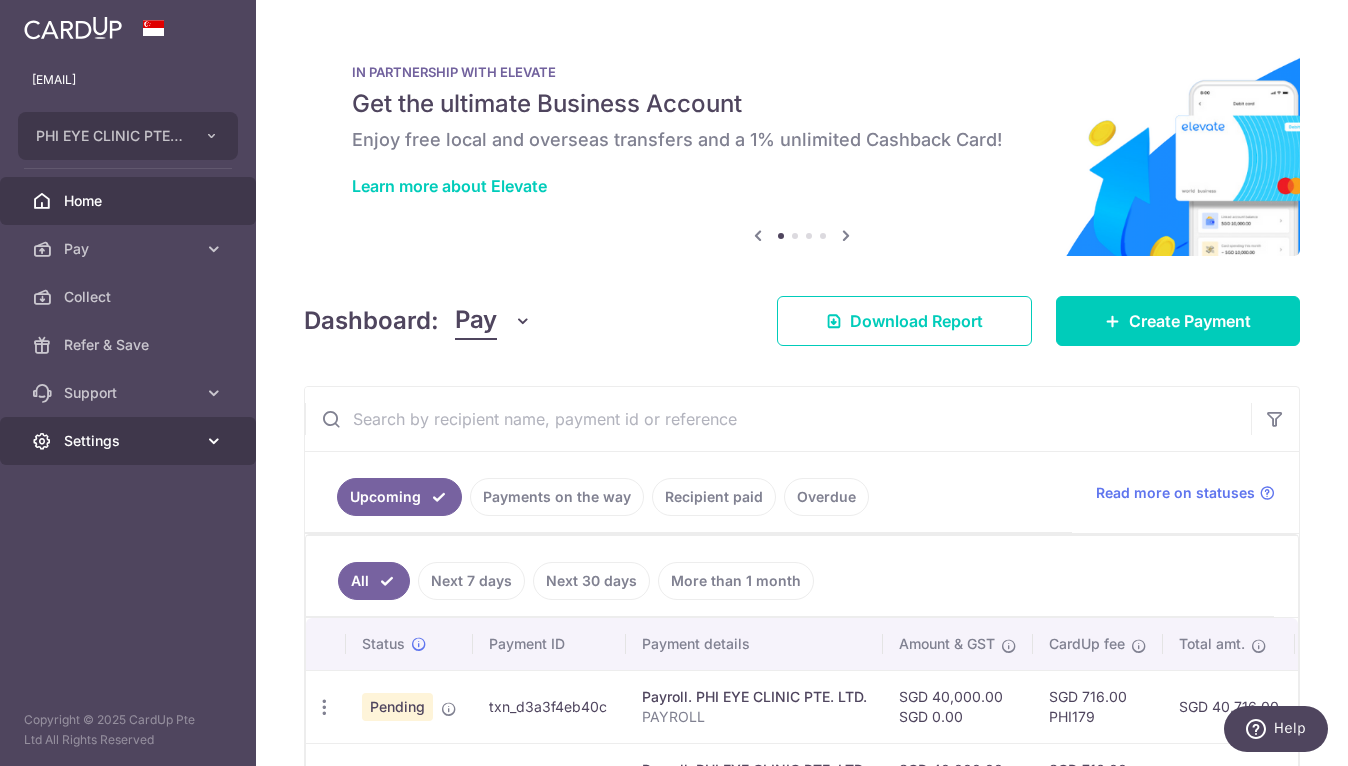 click at bounding box center [214, 441] 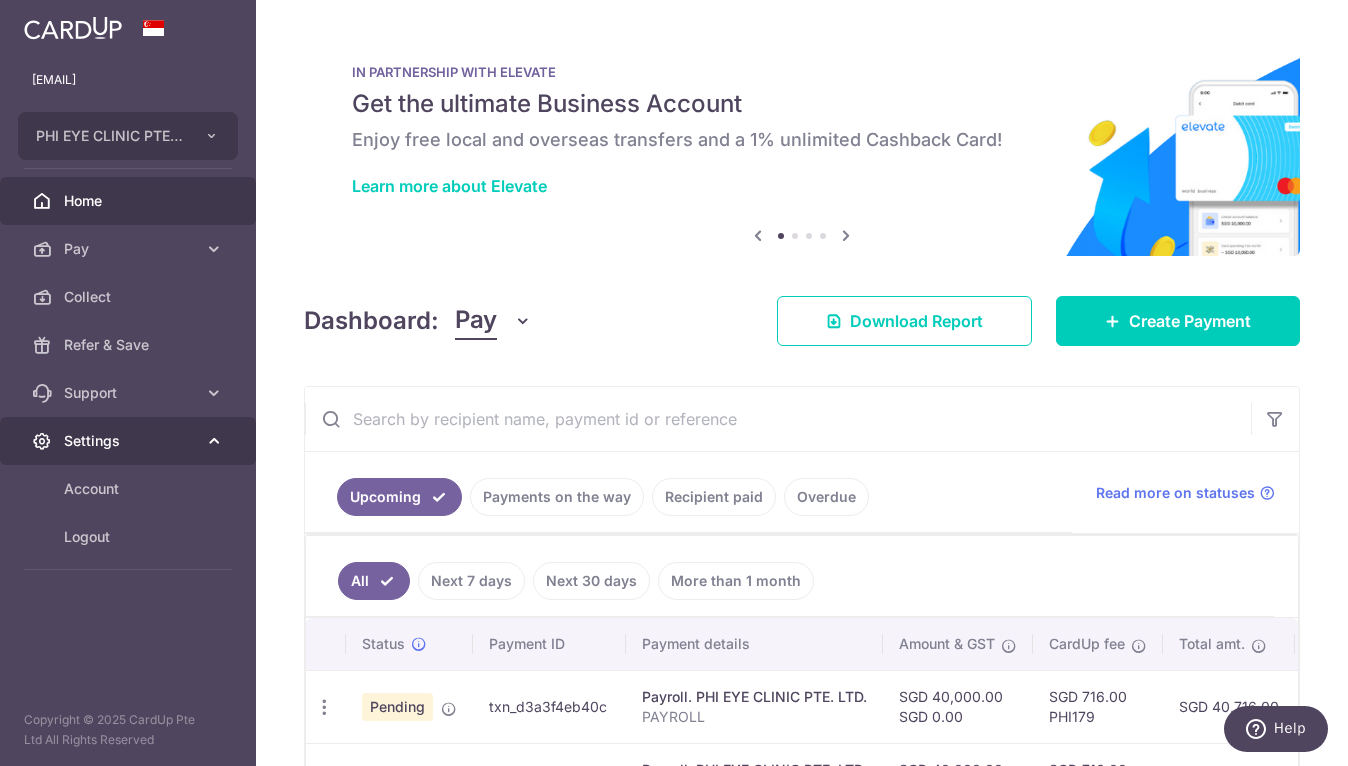 click at bounding box center (214, 441) 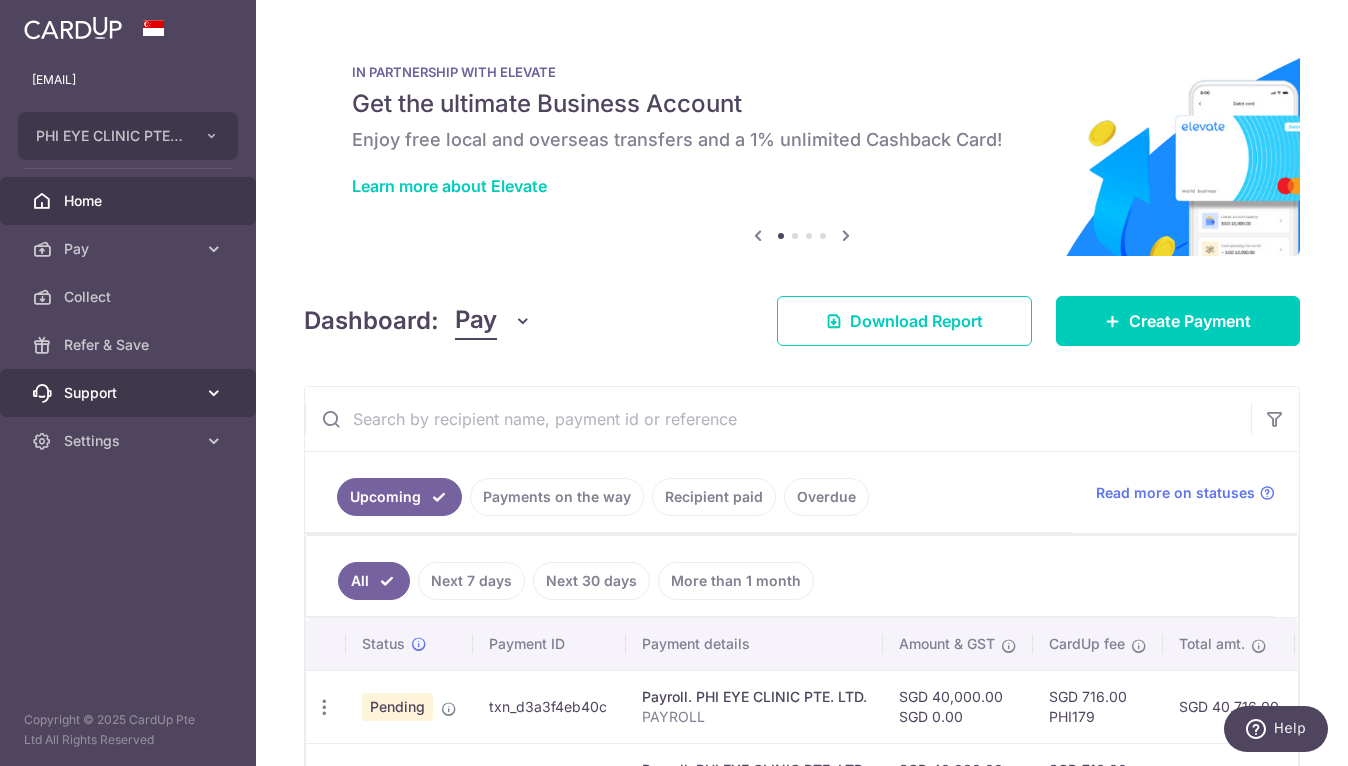 click on "Support" at bounding box center [130, 393] 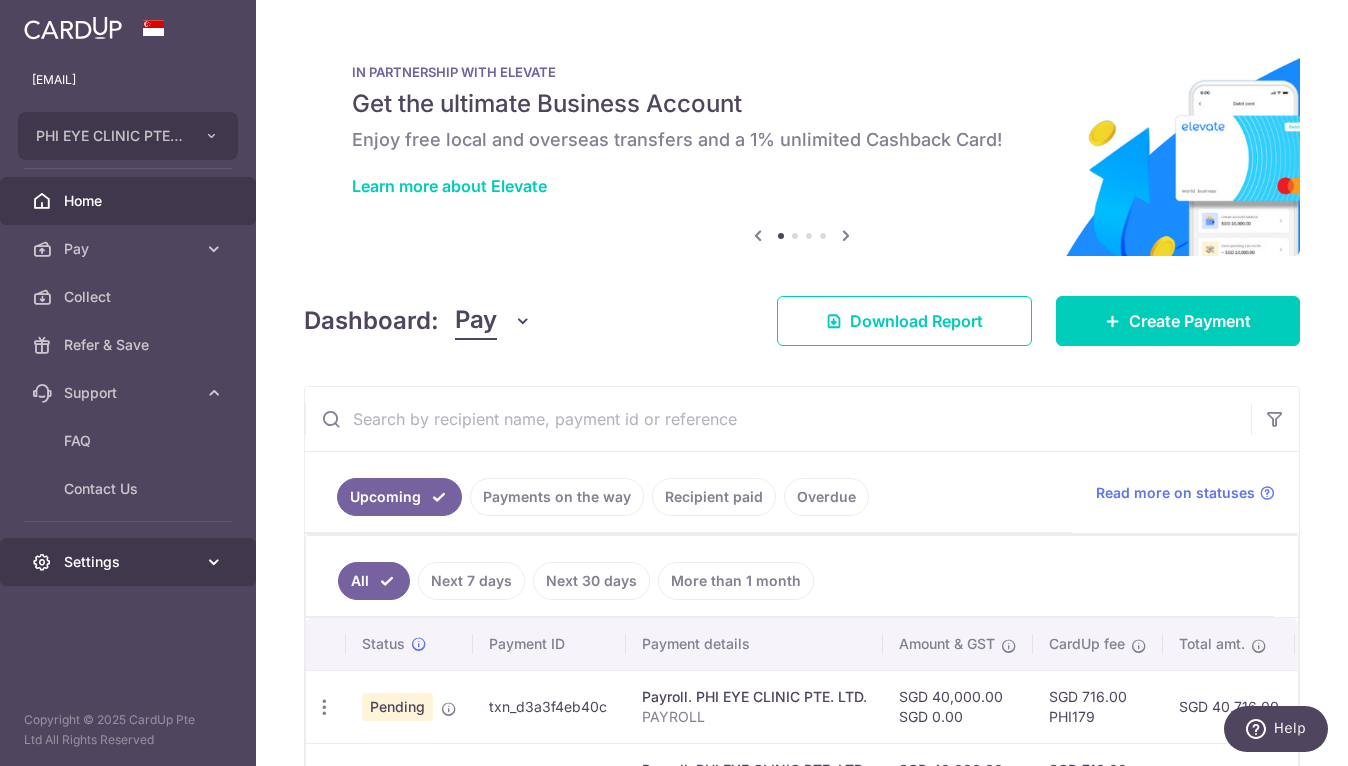click on "Settings" at bounding box center [130, 562] 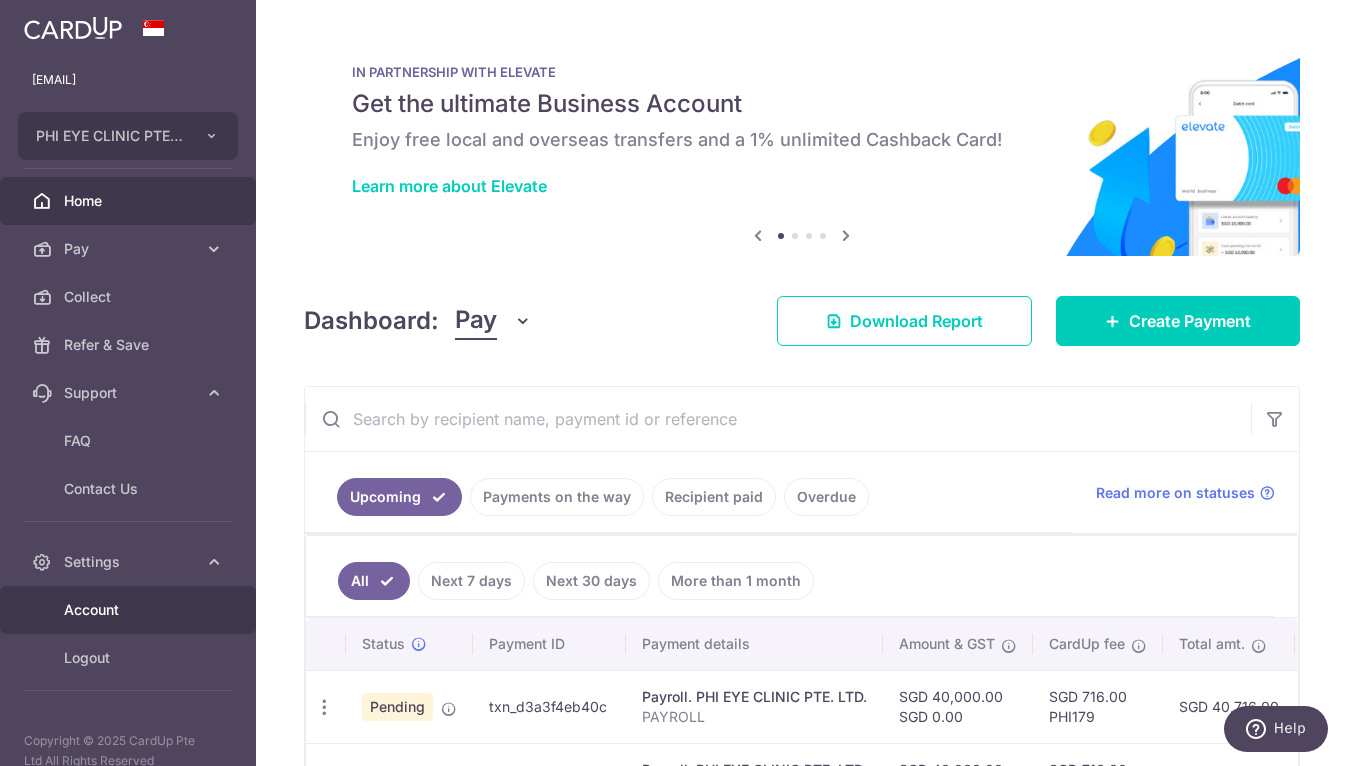 click on "Account" at bounding box center (130, 610) 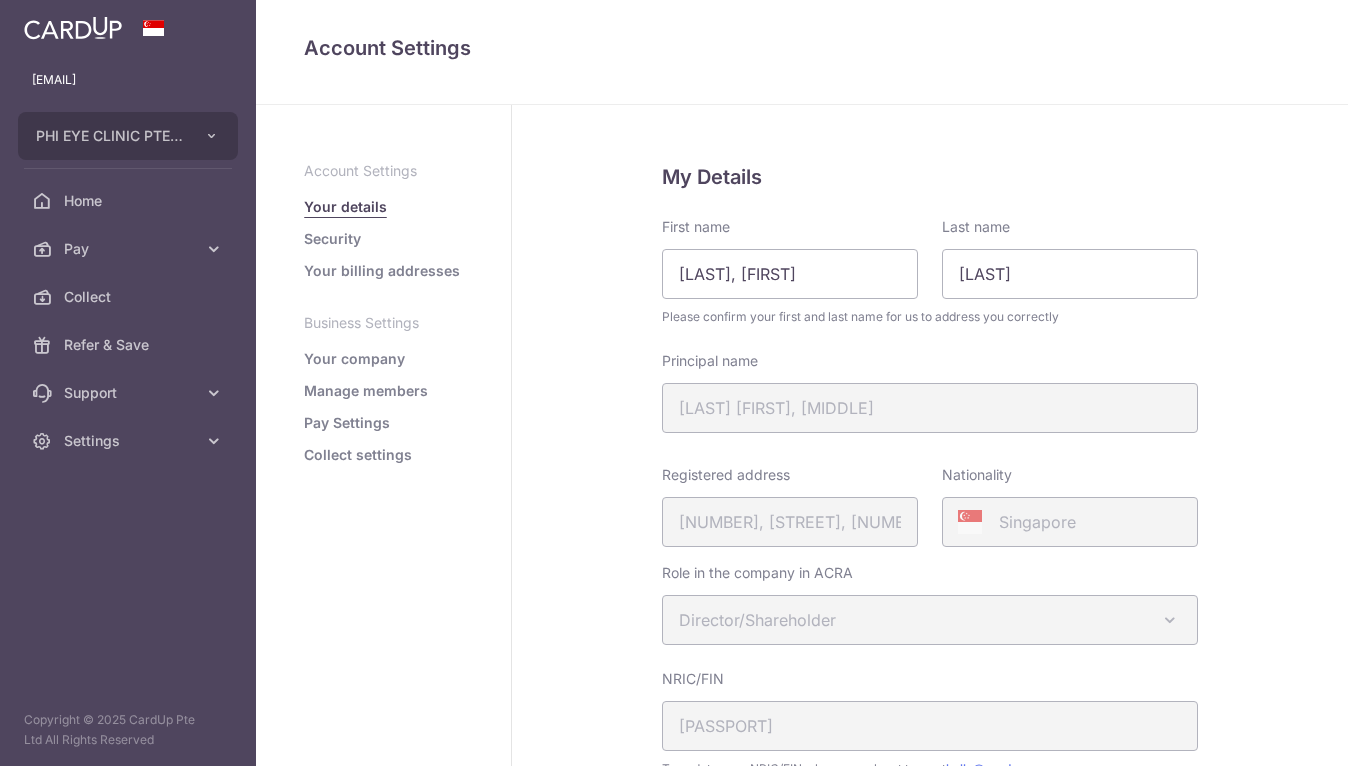 scroll, scrollTop: 0, scrollLeft: 0, axis: both 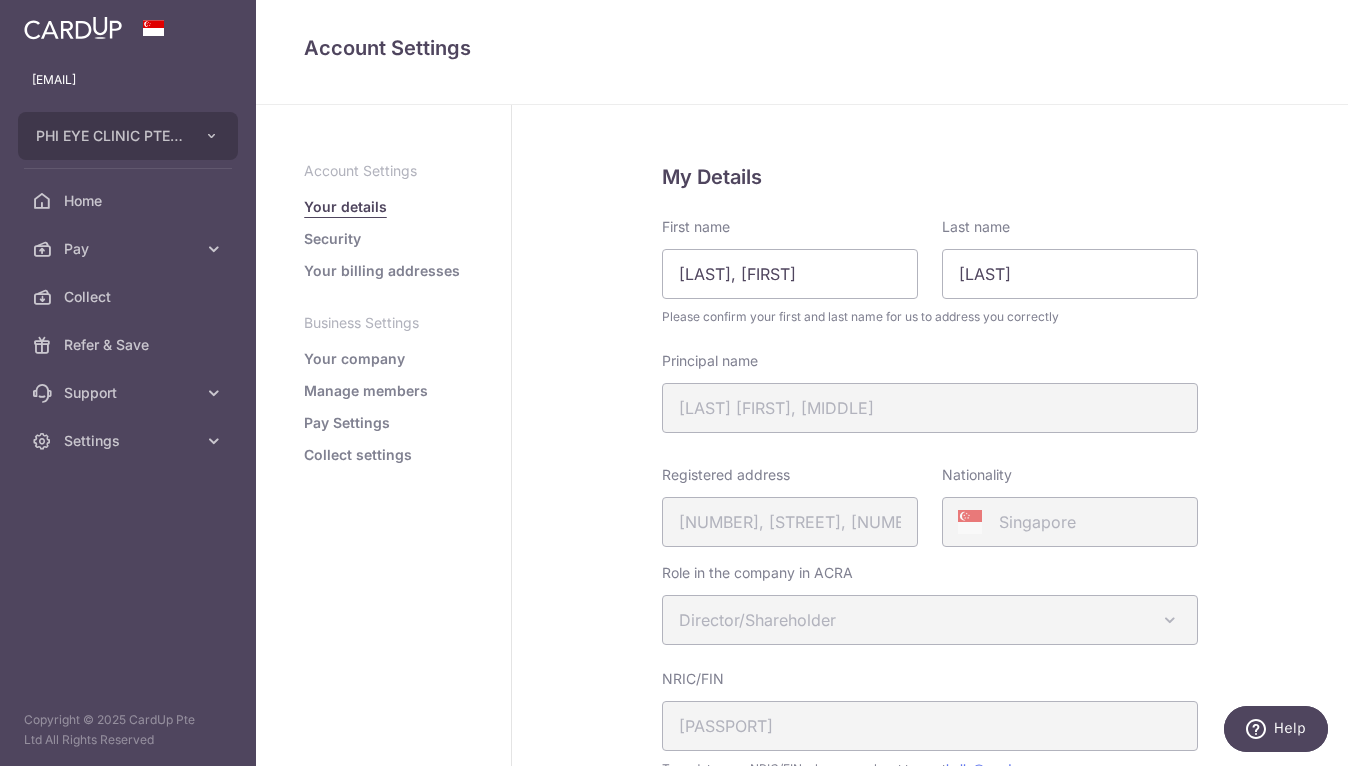 click on "Collect settings" at bounding box center [358, 455] 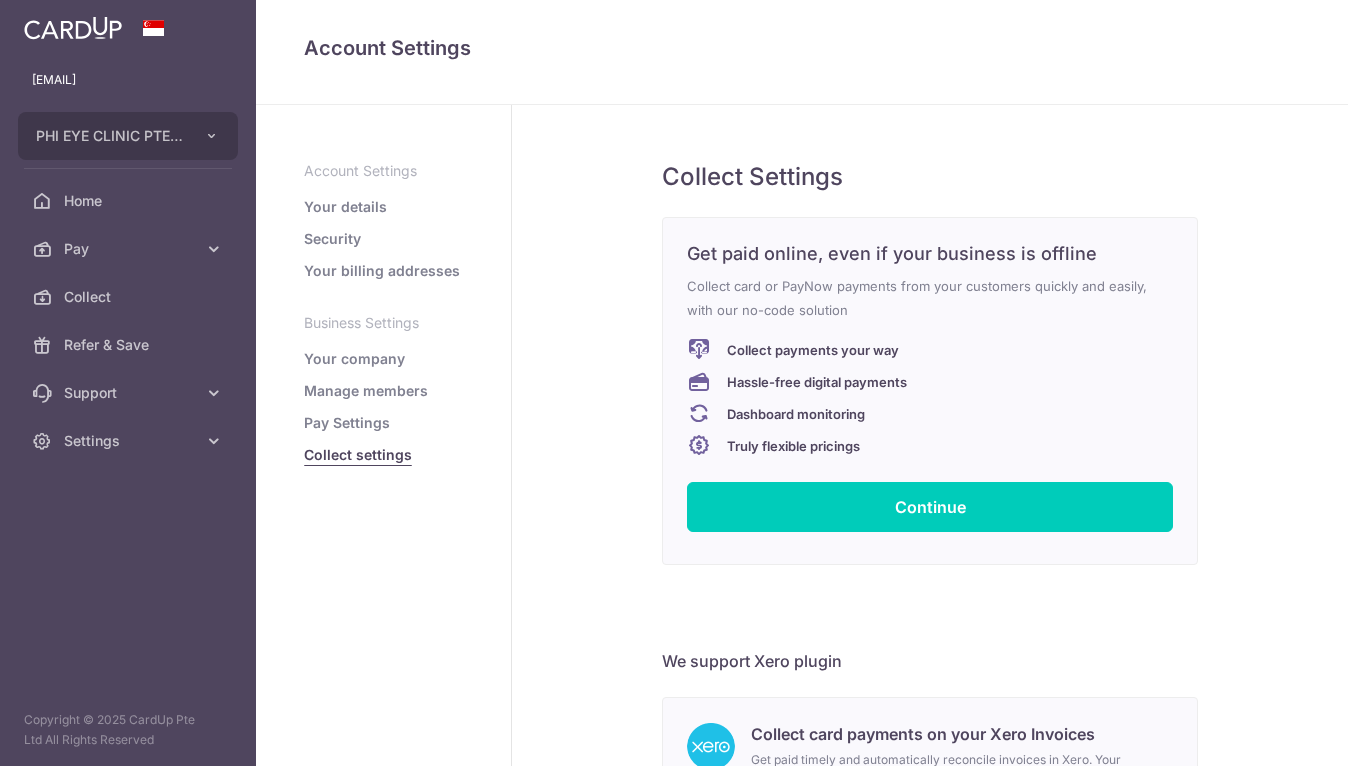 scroll, scrollTop: 0, scrollLeft: 0, axis: both 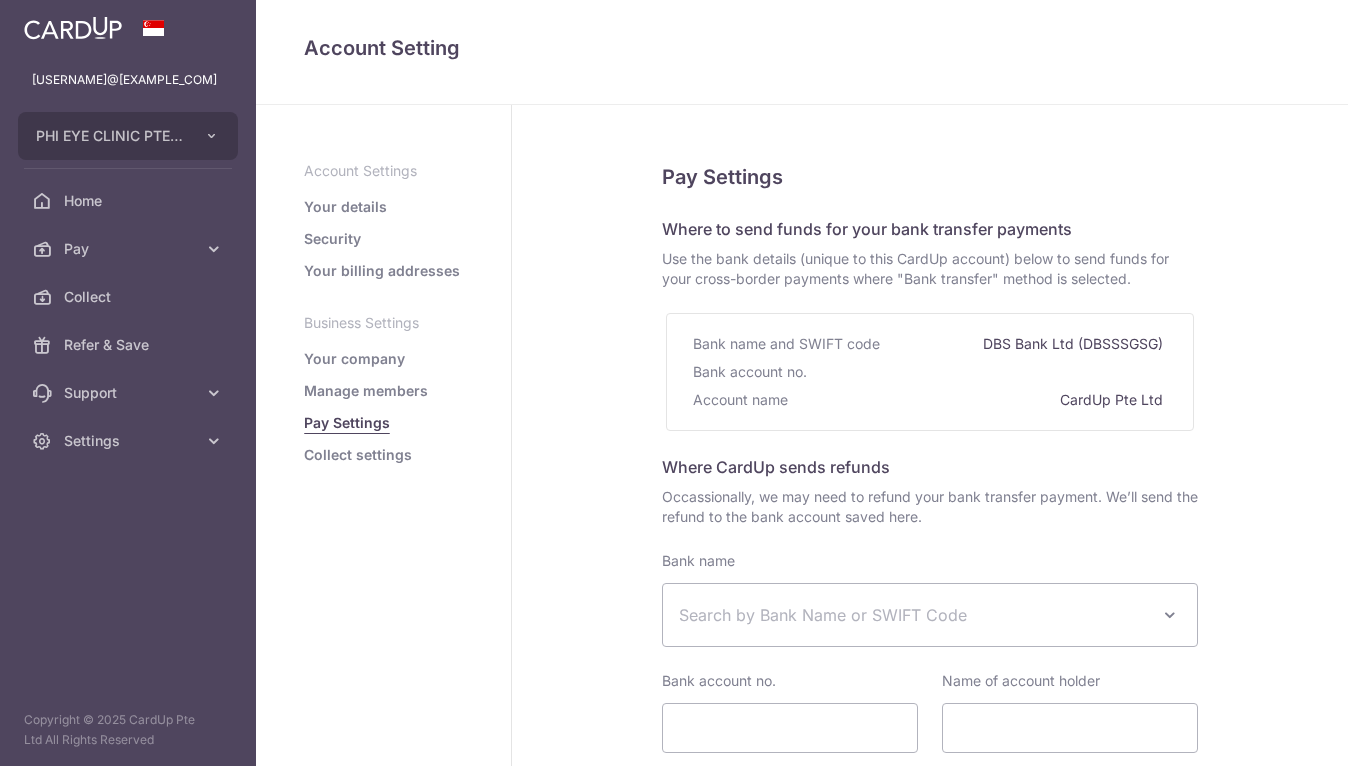 select 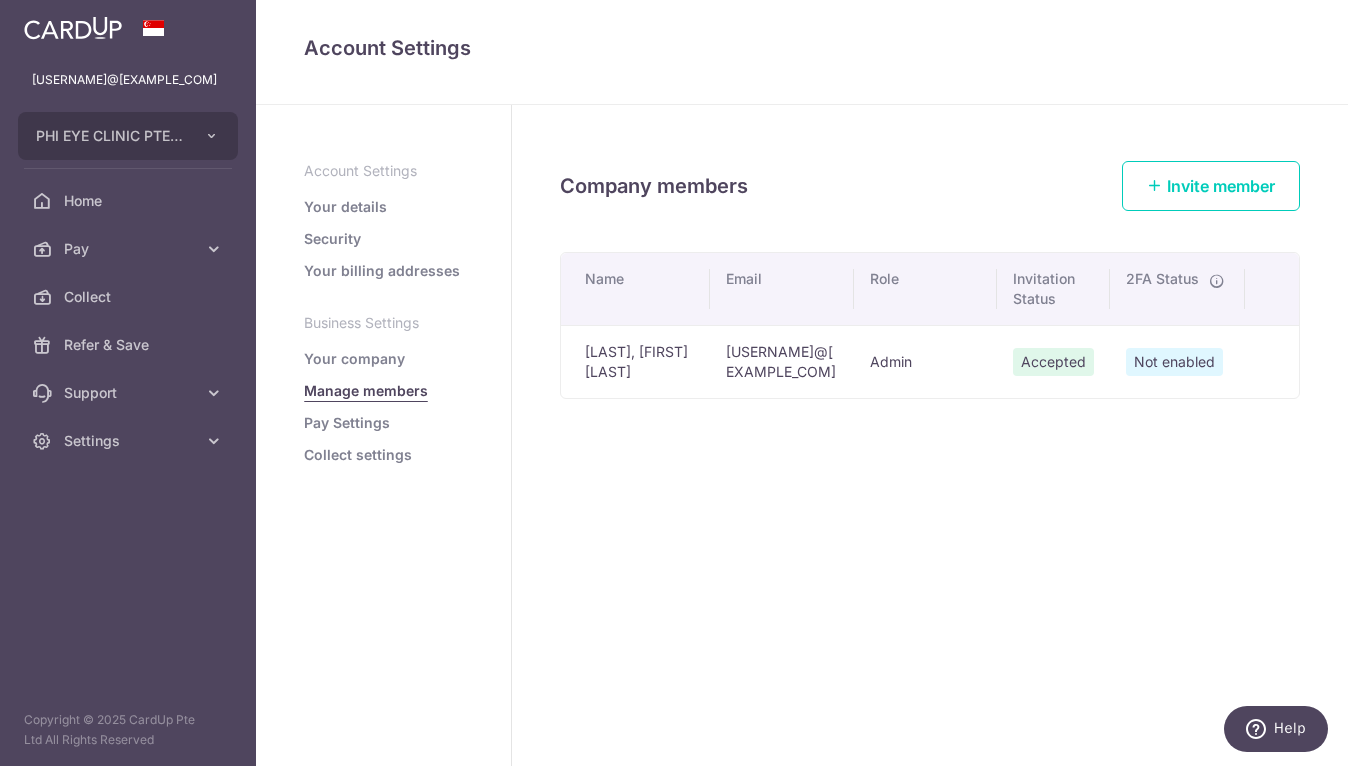 scroll, scrollTop: 0, scrollLeft: 0, axis: both 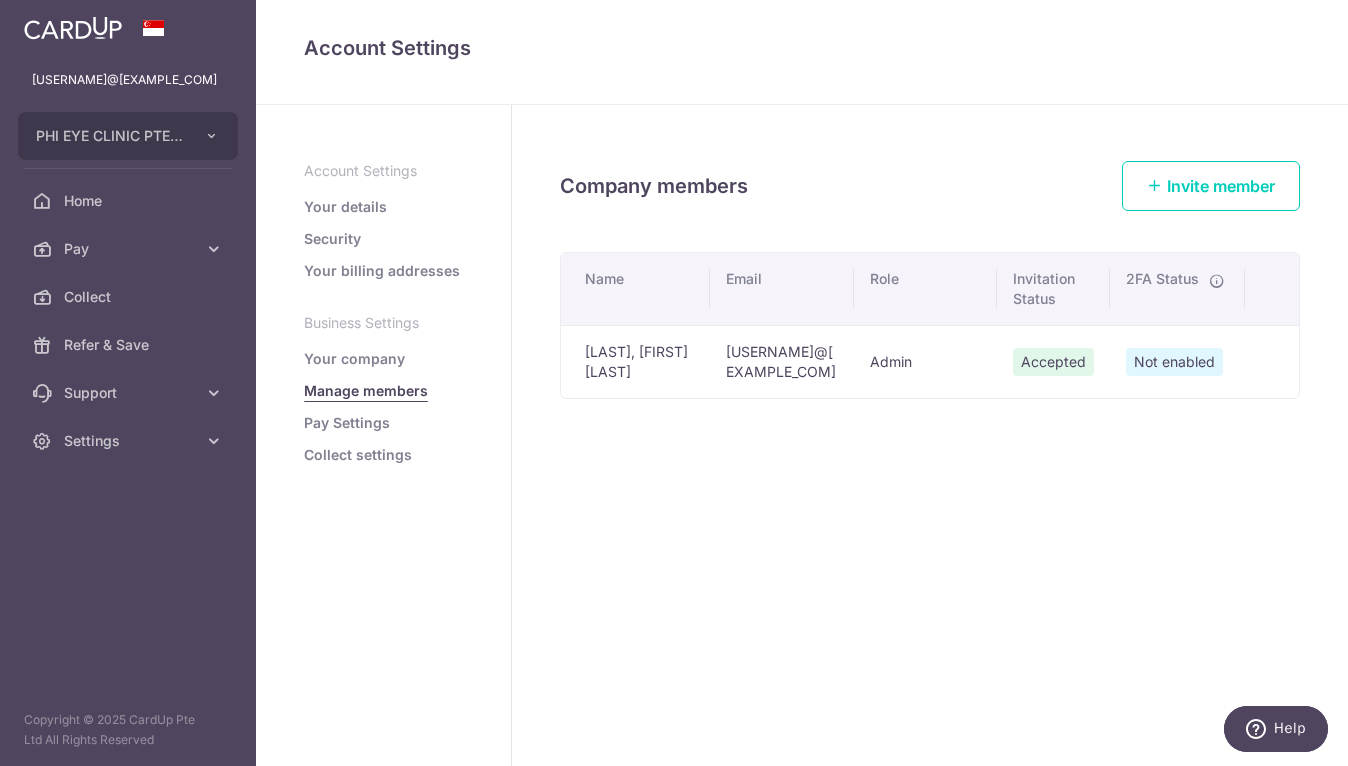 click on "Your company" at bounding box center (354, 359) 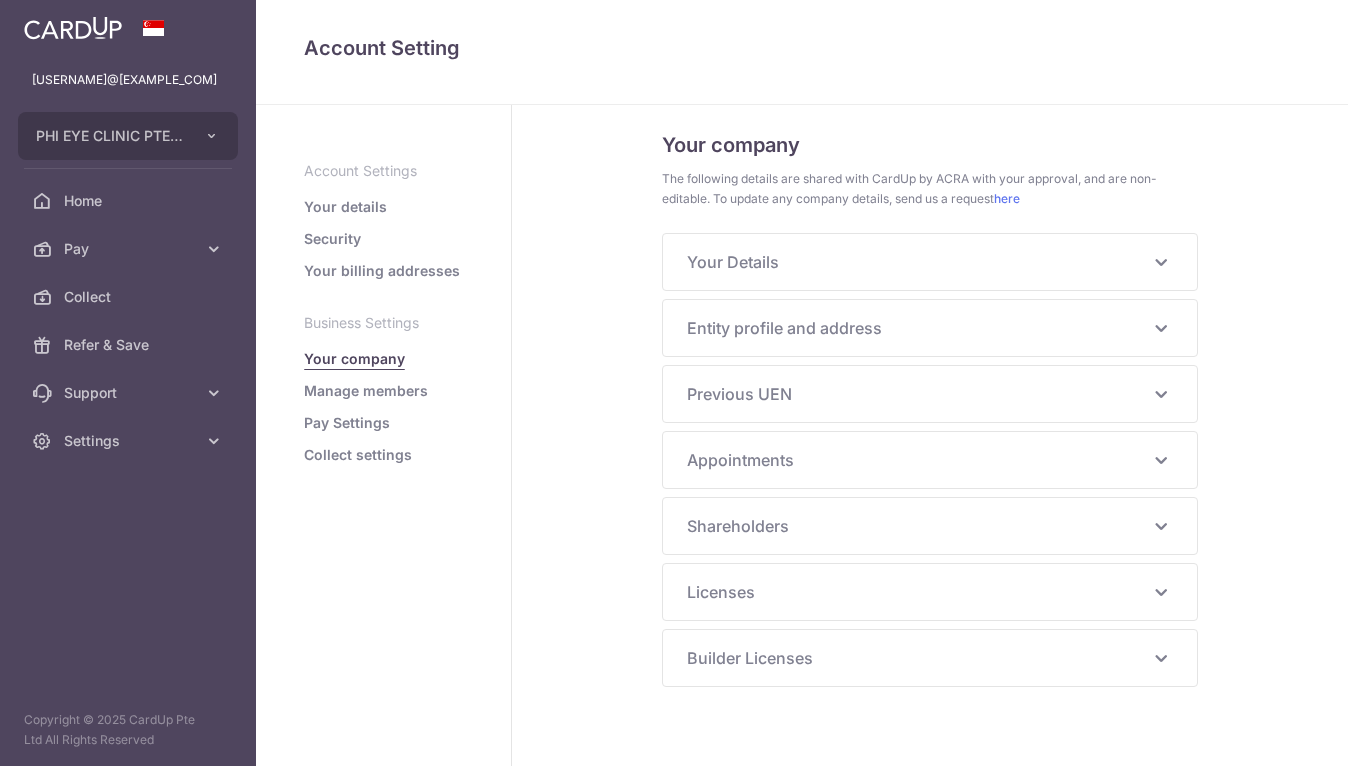 scroll, scrollTop: 0, scrollLeft: 0, axis: both 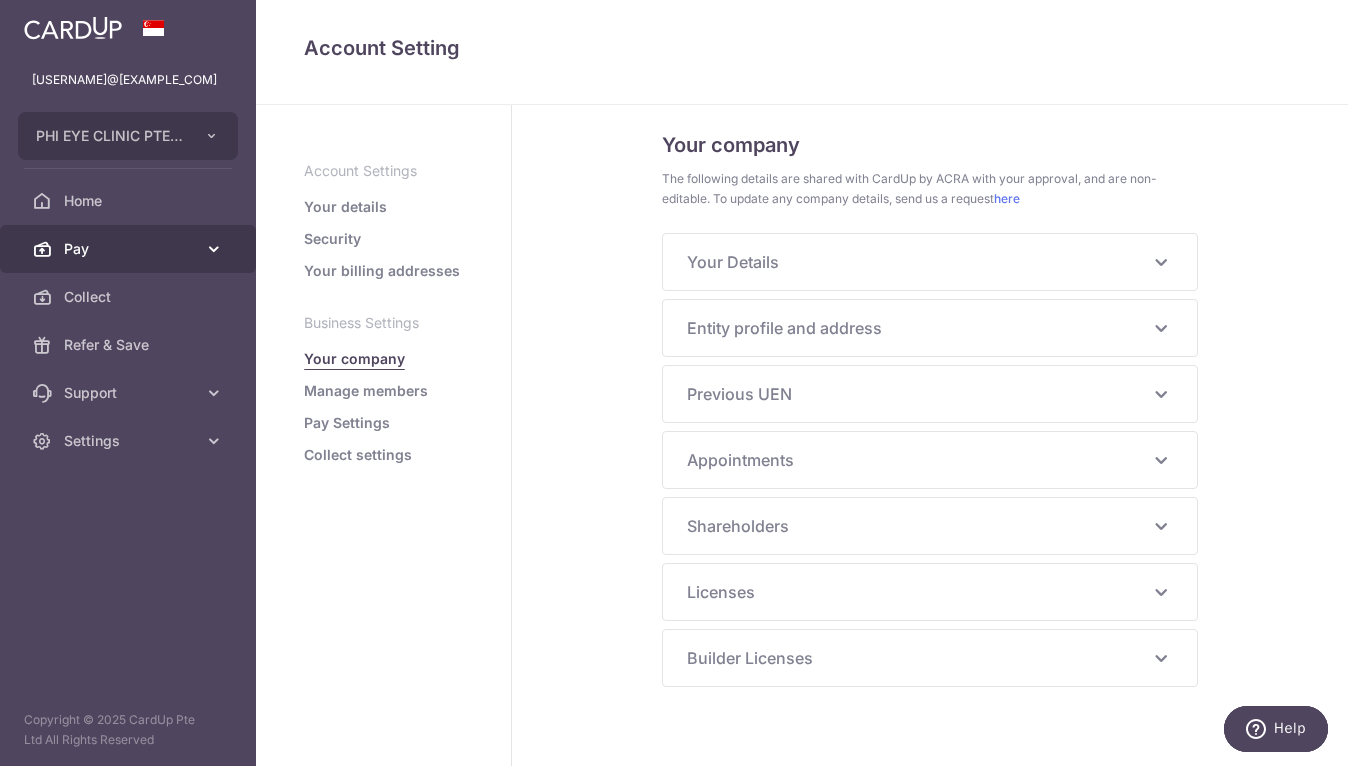 click on "Pay" at bounding box center (130, 249) 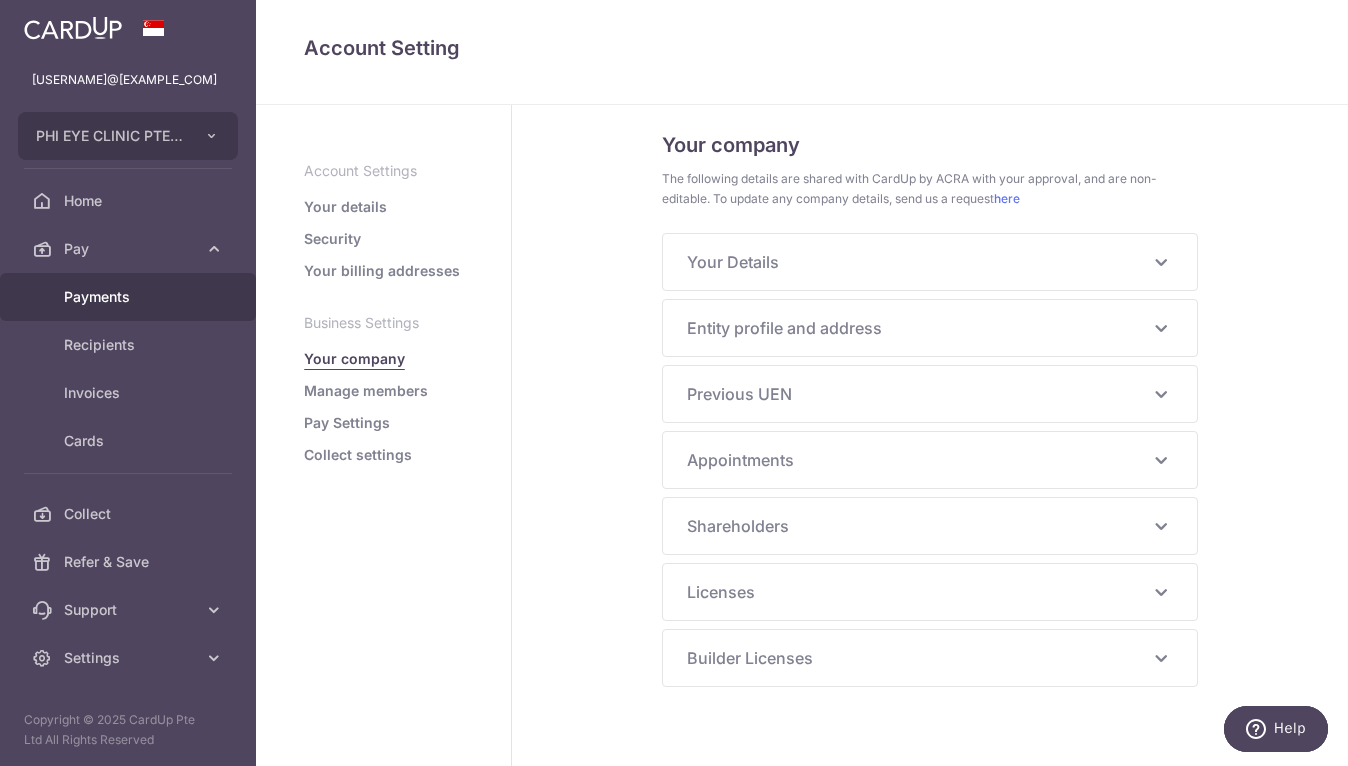 click on "Payments" at bounding box center (128, 297) 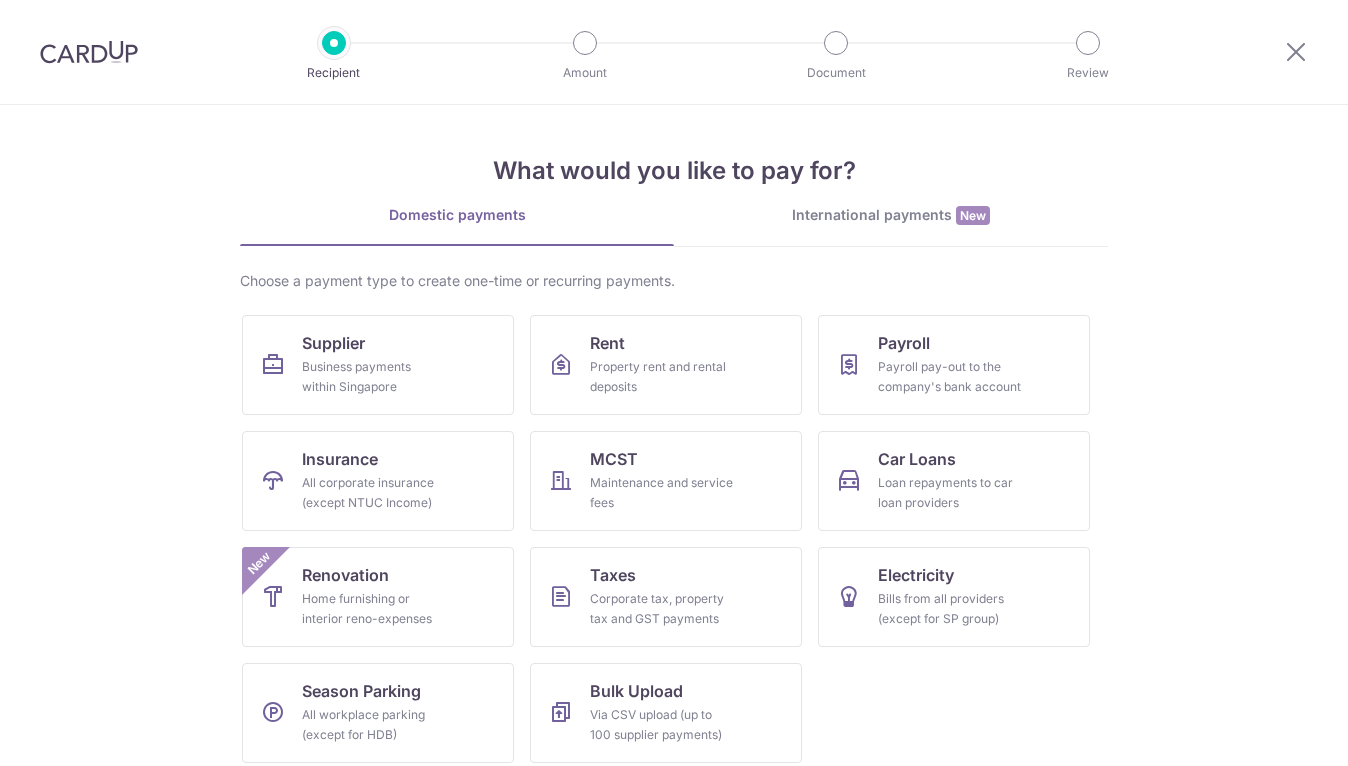 scroll, scrollTop: 0, scrollLeft: 0, axis: both 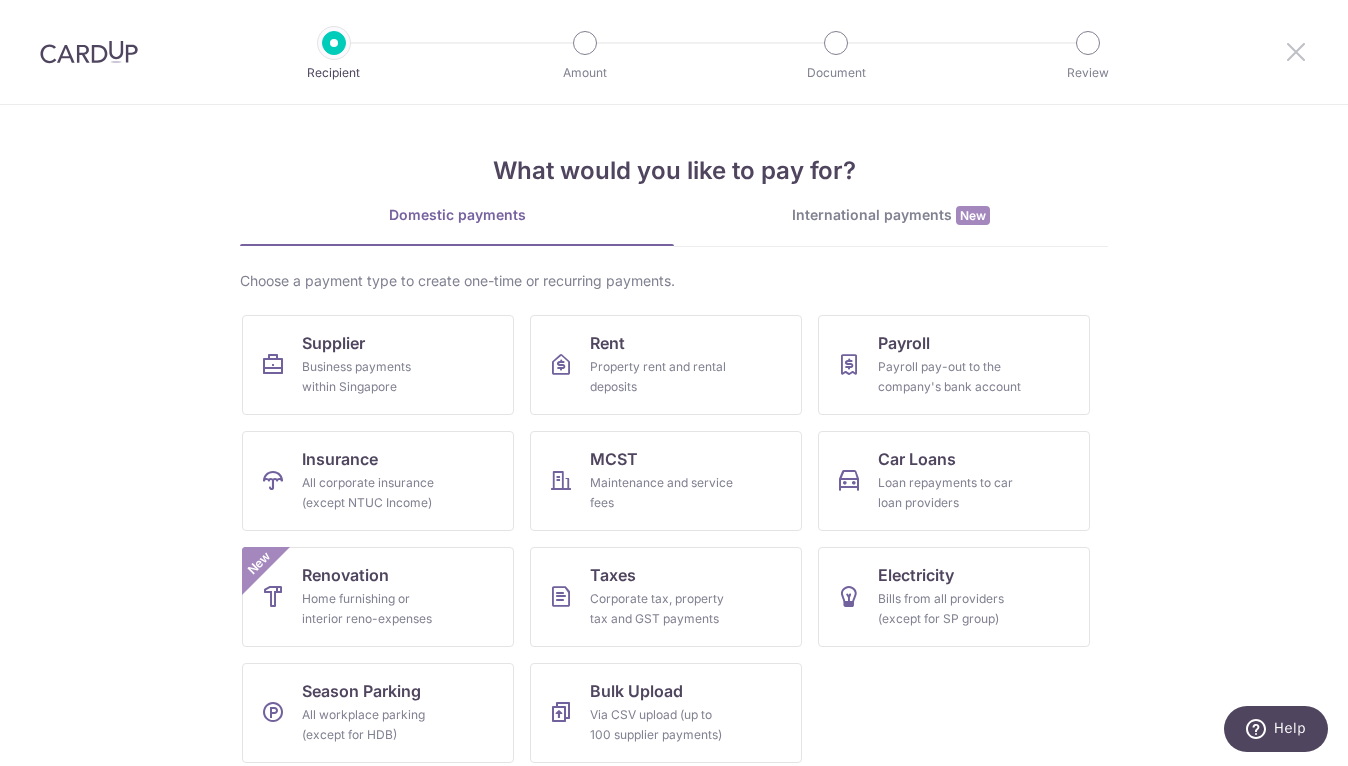 click at bounding box center [1296, 51] 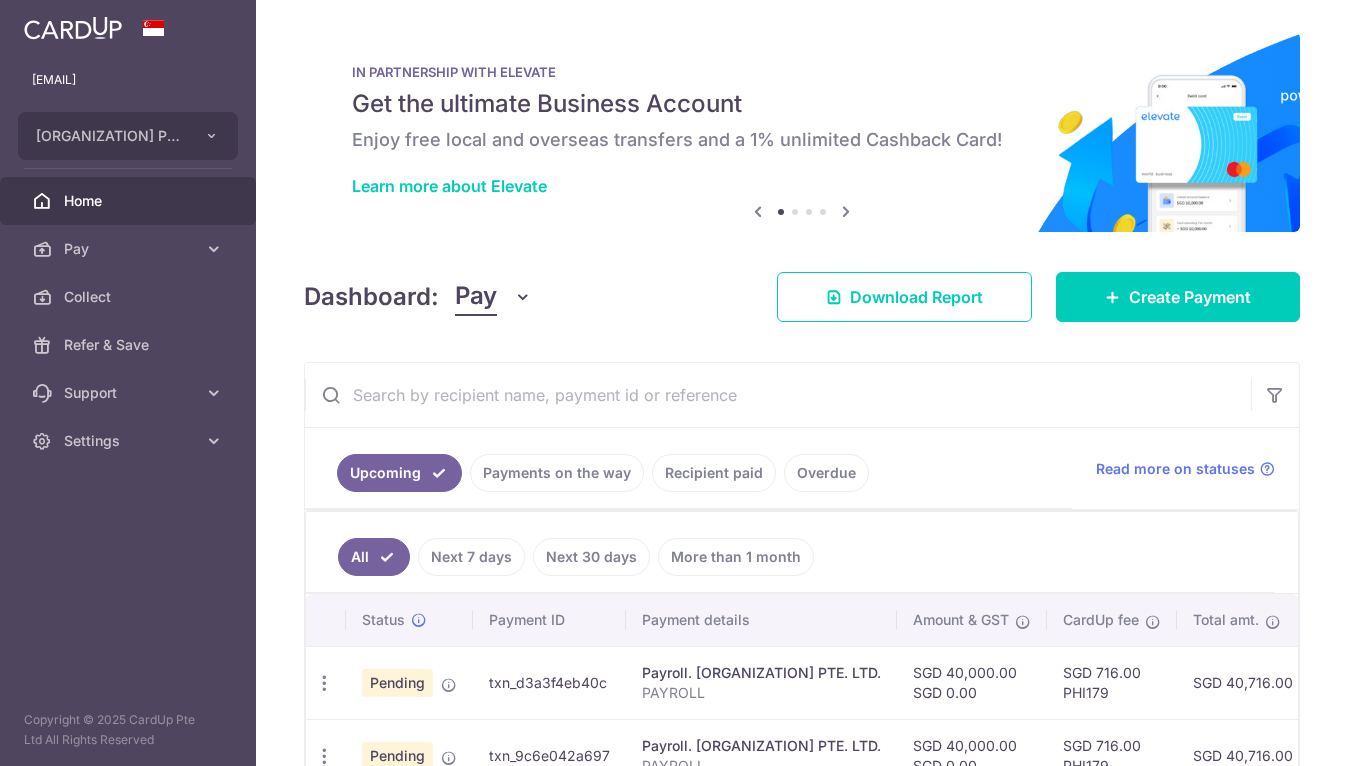 scroll, scrollTop: 0, scrollLeft: 0, axis: both 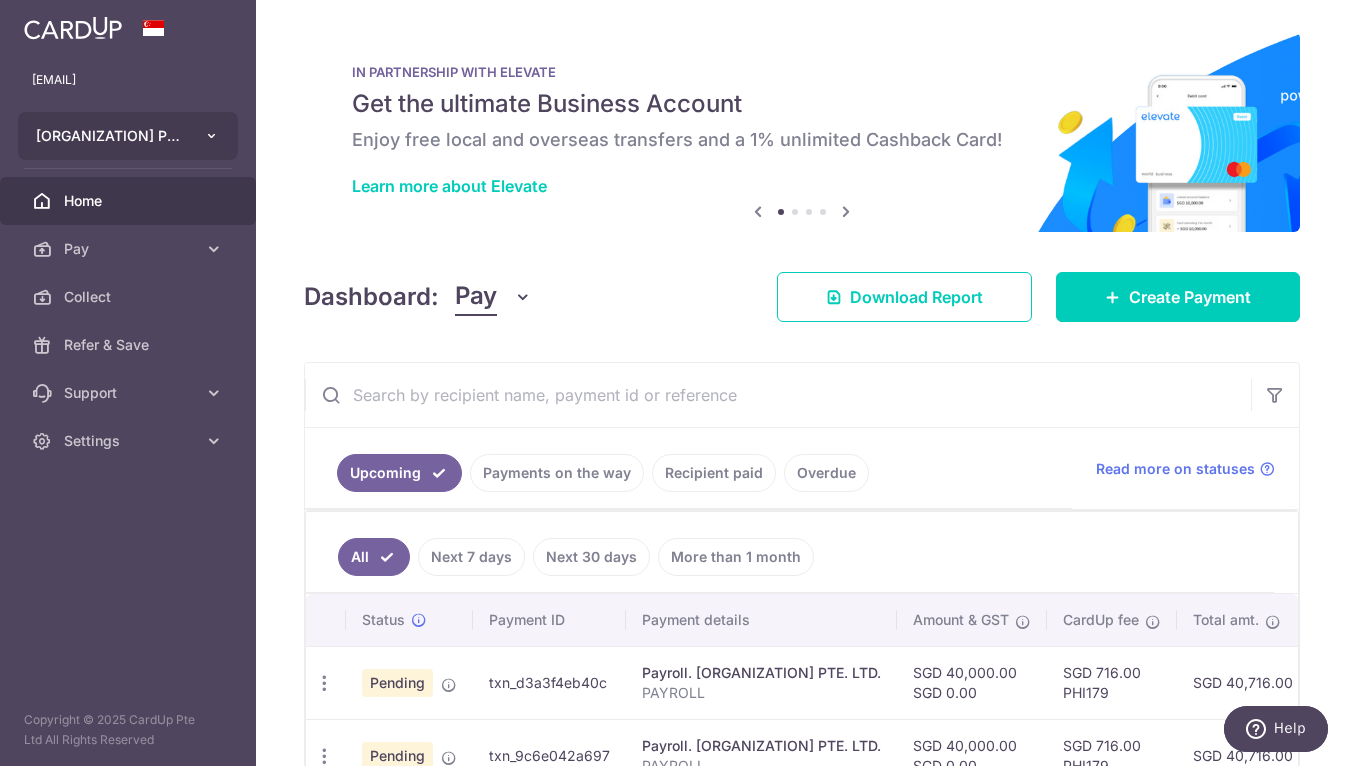 click at bounding box center (212, 136) 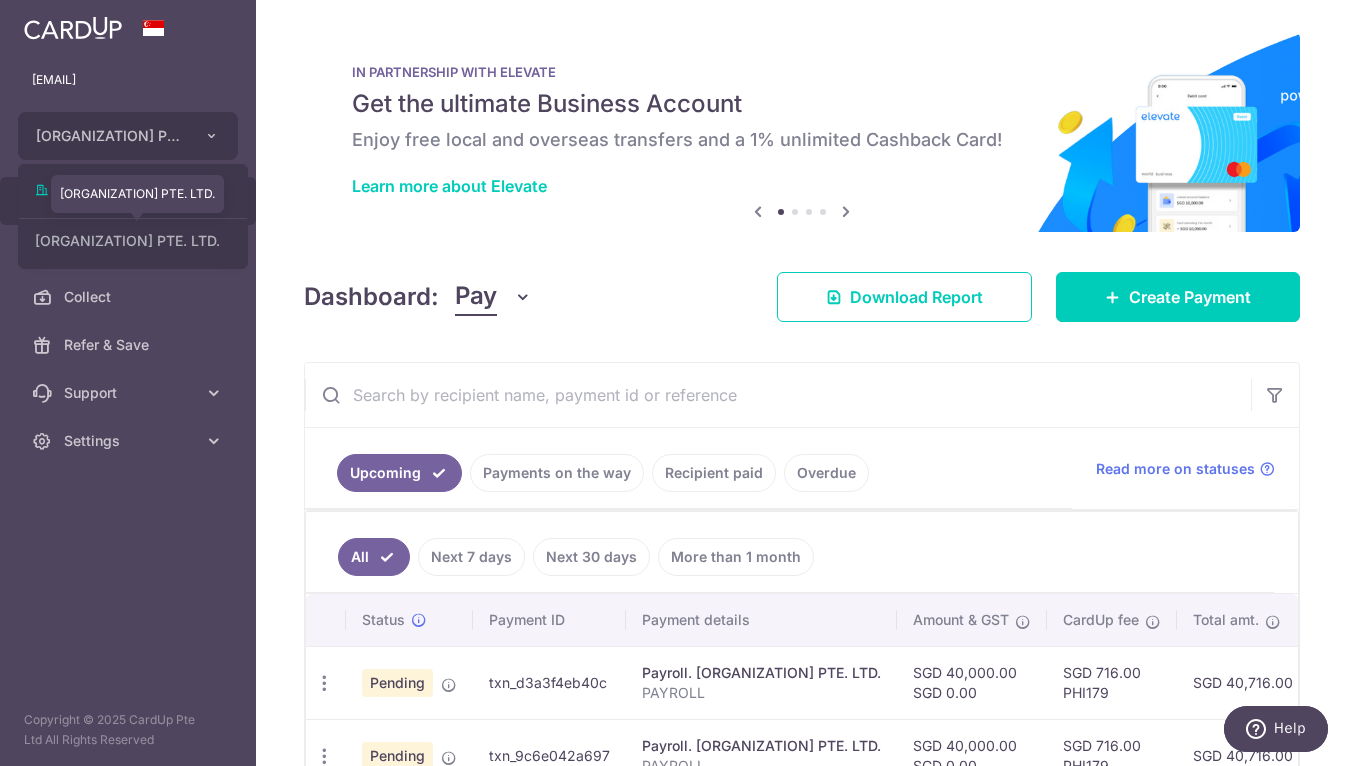 click on "PHI EYE CLINIC PTE. LTD." at bounding box center (133, 241) 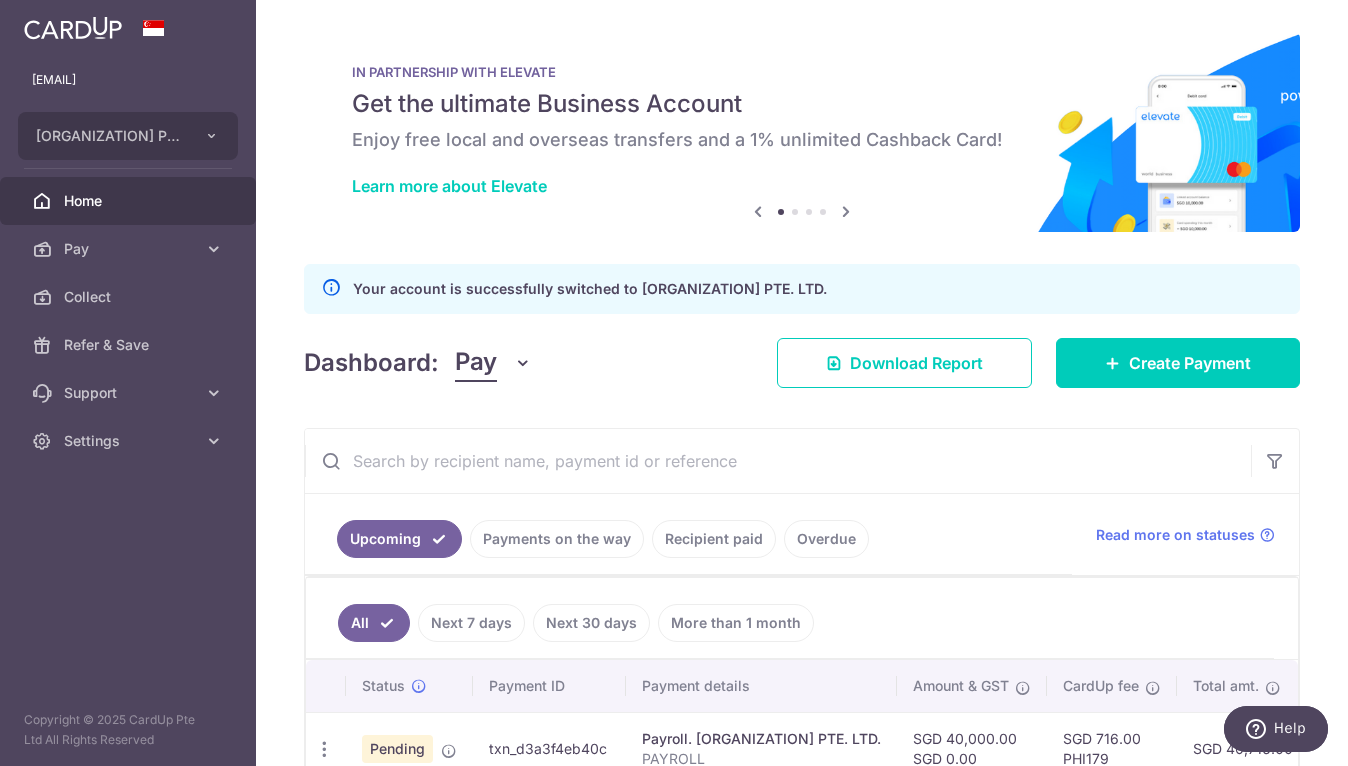 scroll, scrollTop: 0, scrollLeft: 0, axis: both 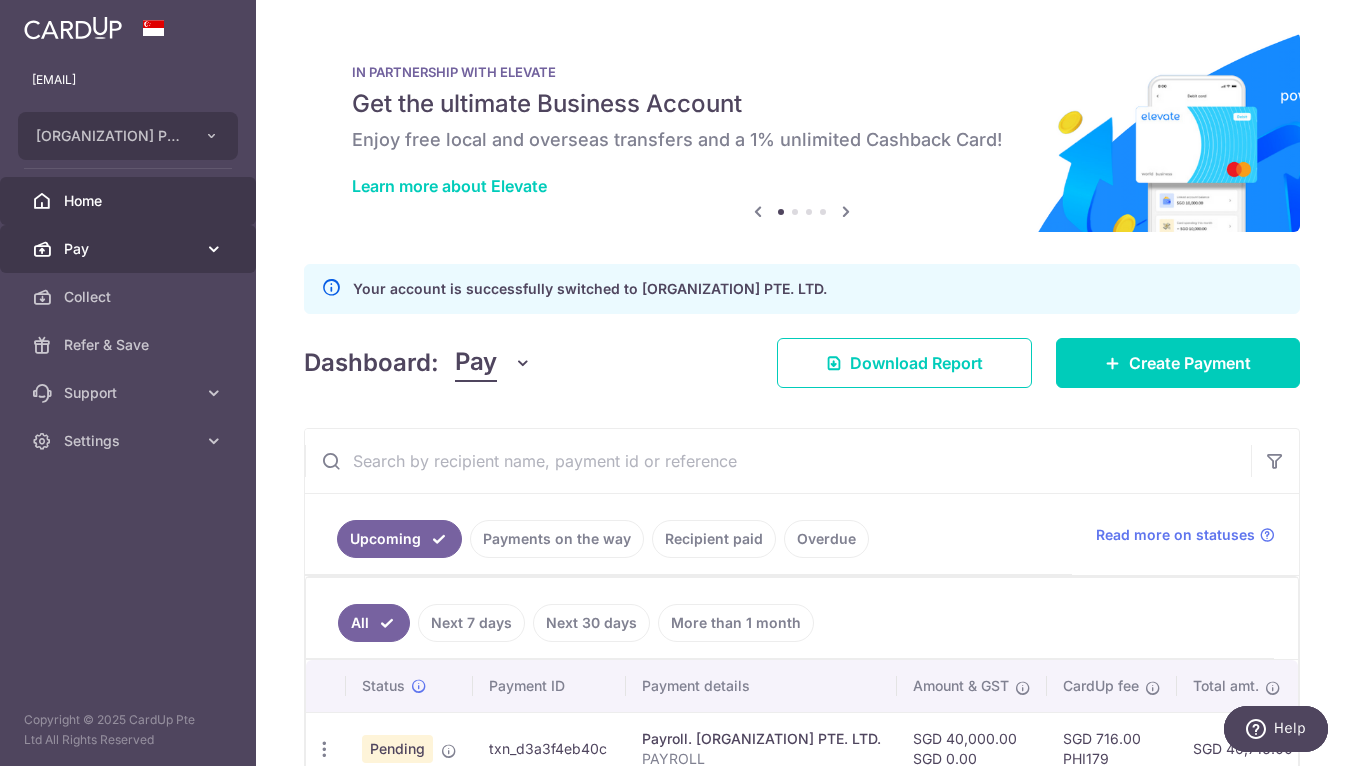 click on "Pay" at bounding box center [128, 249] 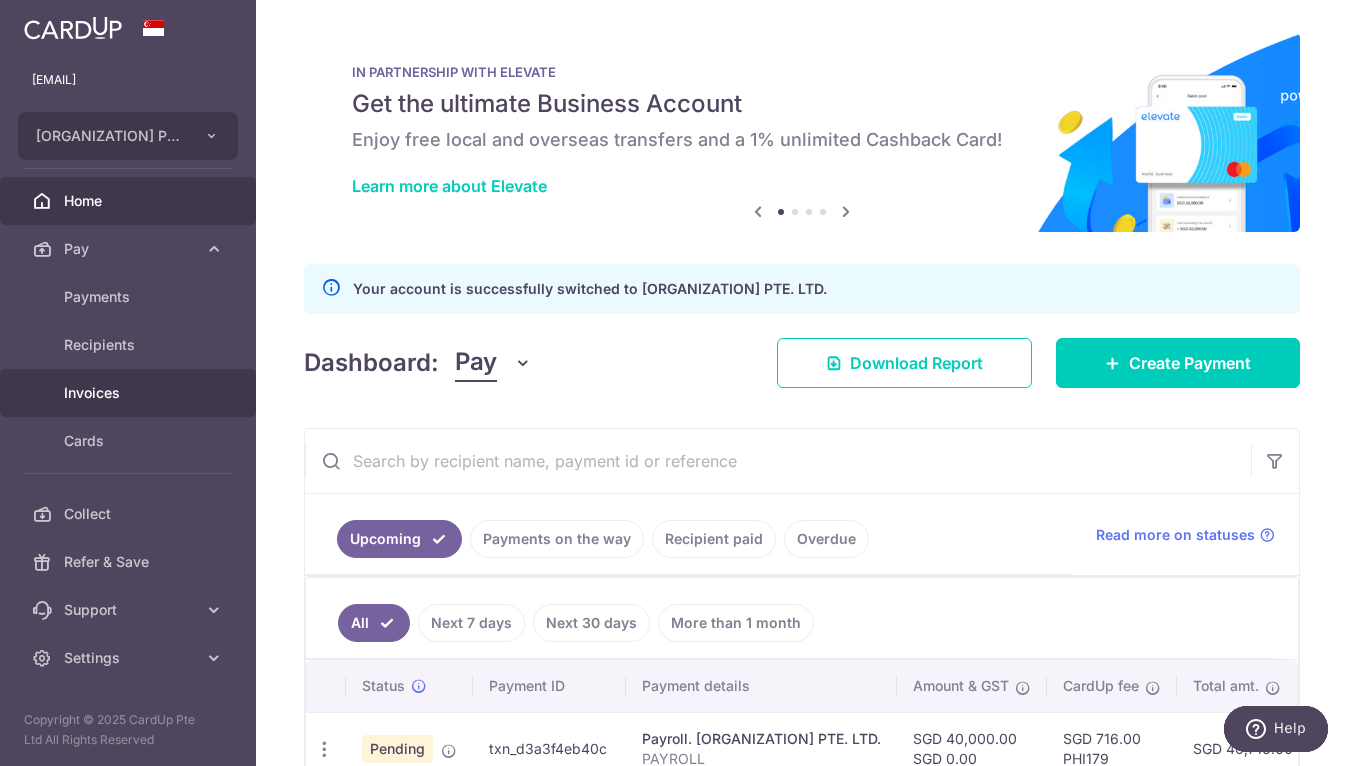 click on "Invoices" at bounding box center [130, 393] 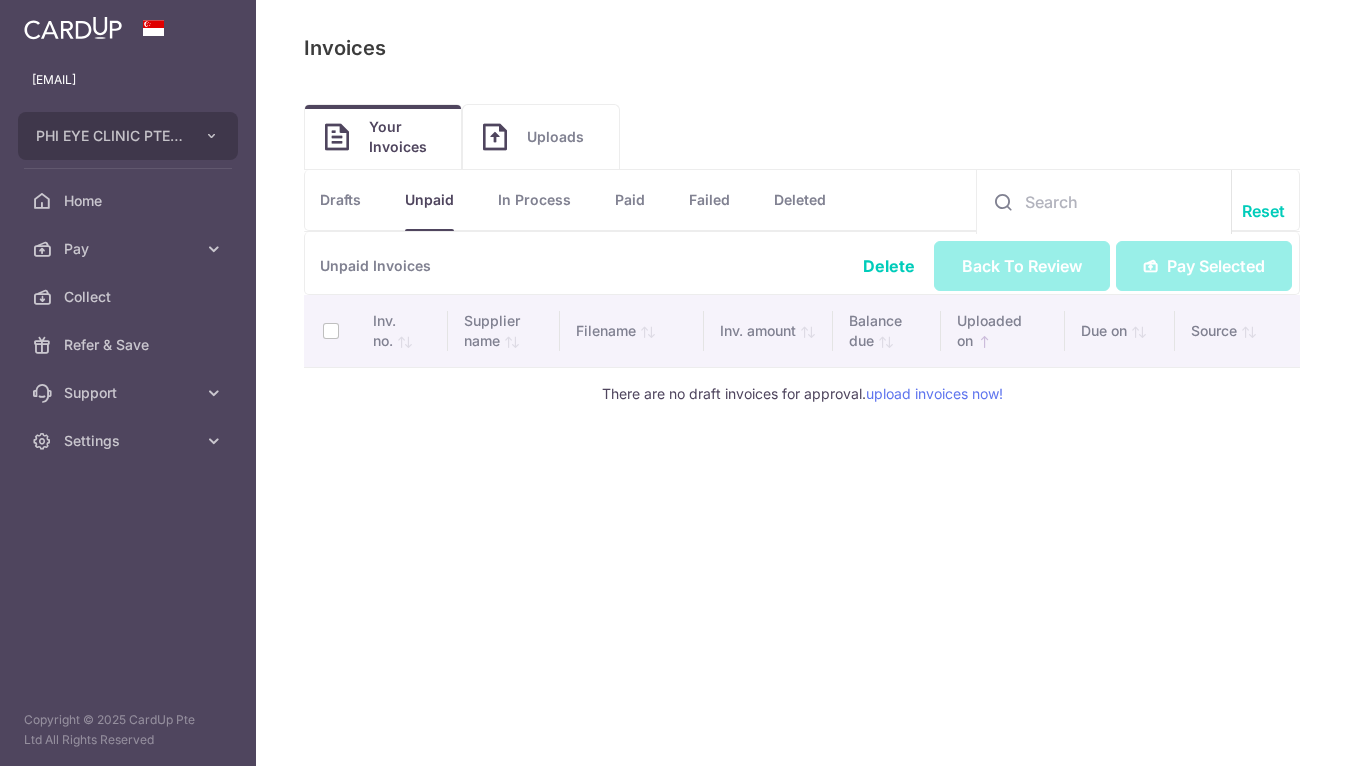 scroll, scrollTop: 0, scrollLeft: 0, axis: both 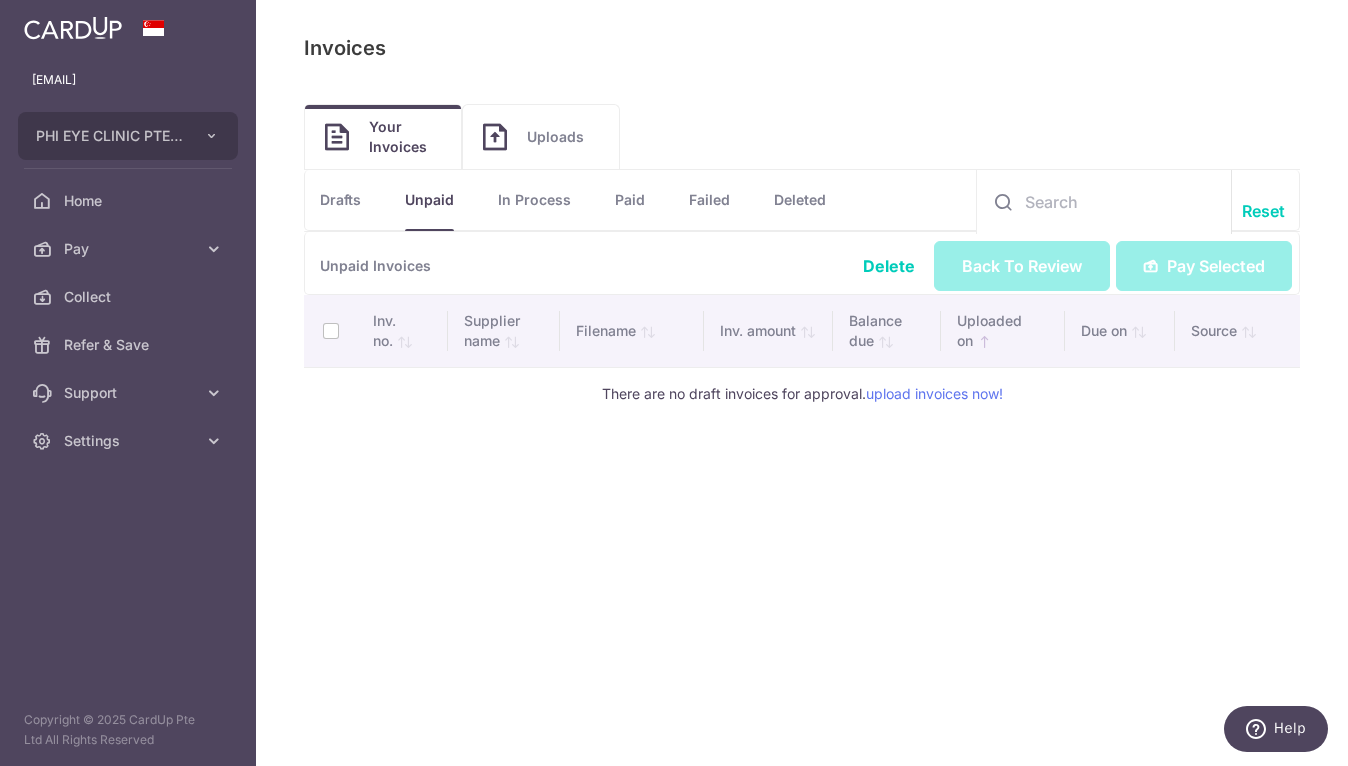 click on "Uploads" at bounding box center (563, 137) 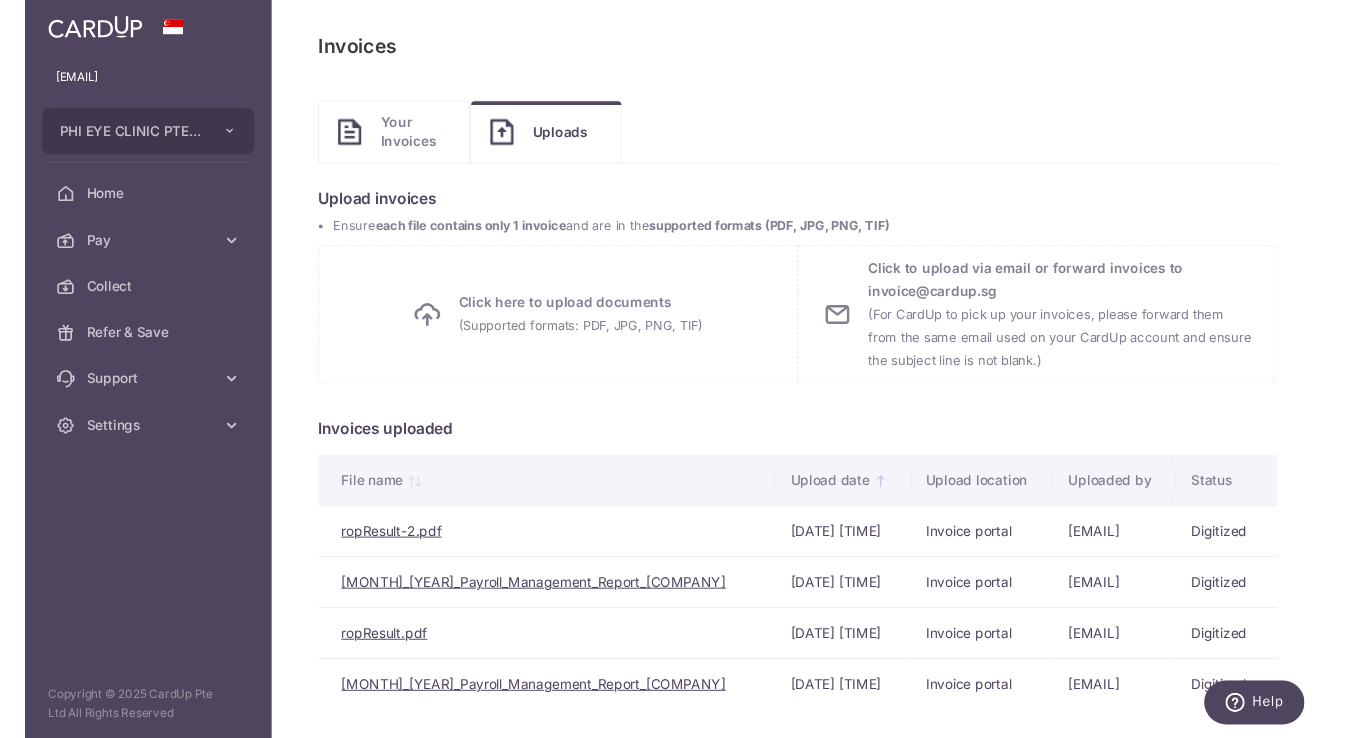 scroll, scrollTop: 79, scrollLeft: 0, axis: vertical 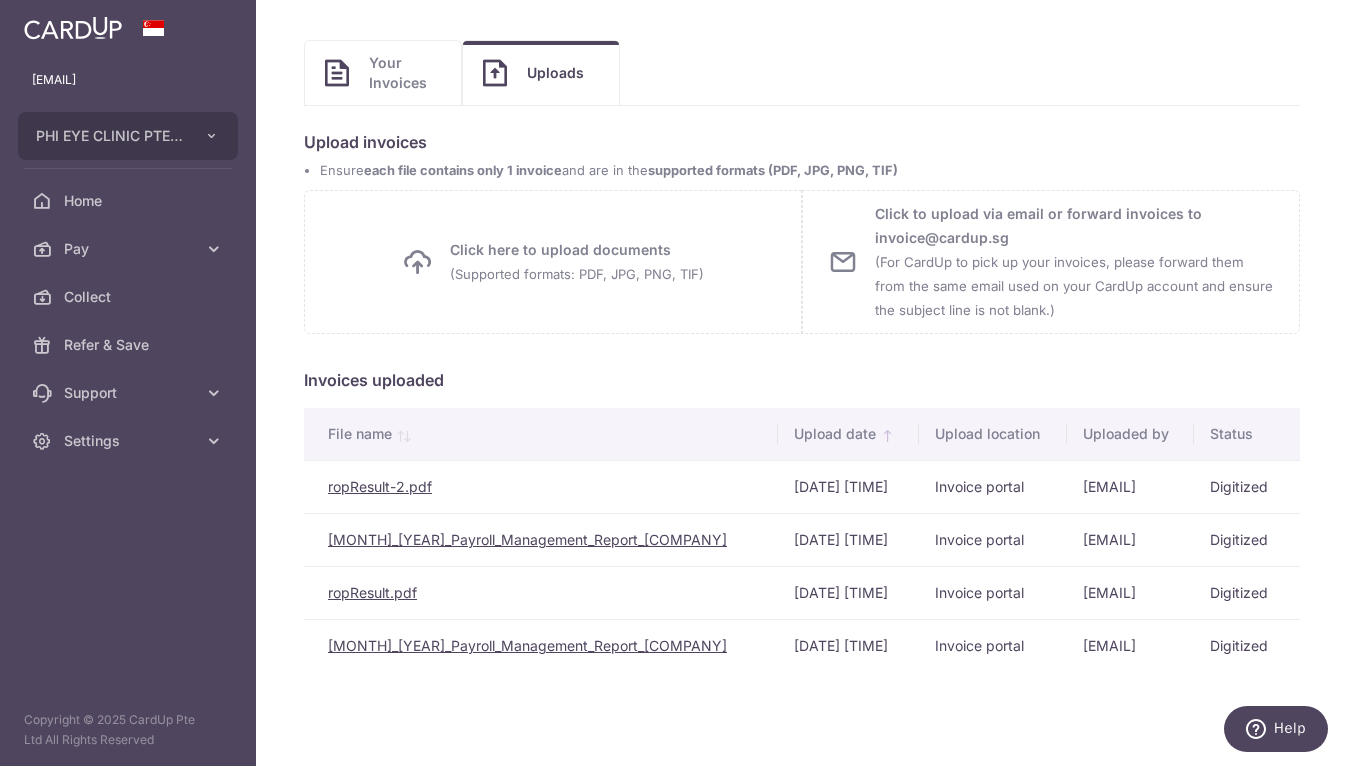 click at bounding box center [418, 262] 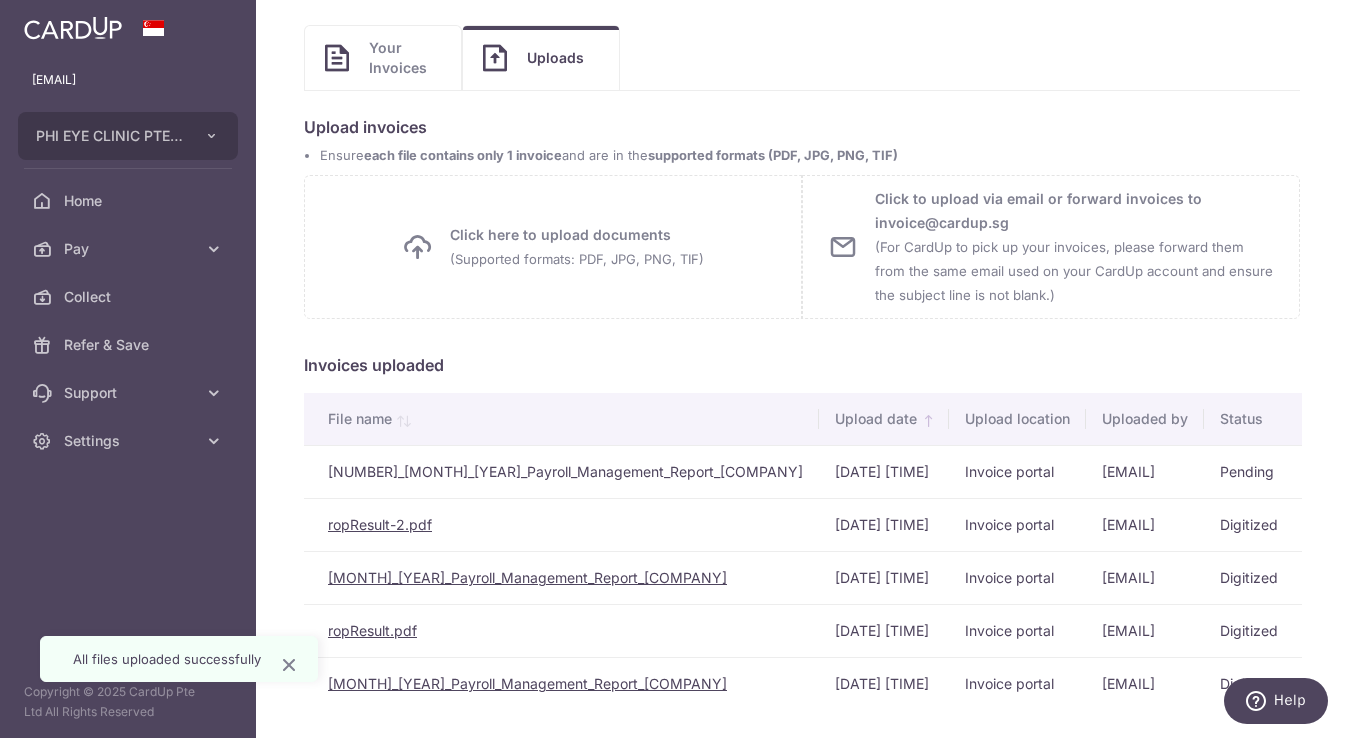 click at bounding box center (418, 247) 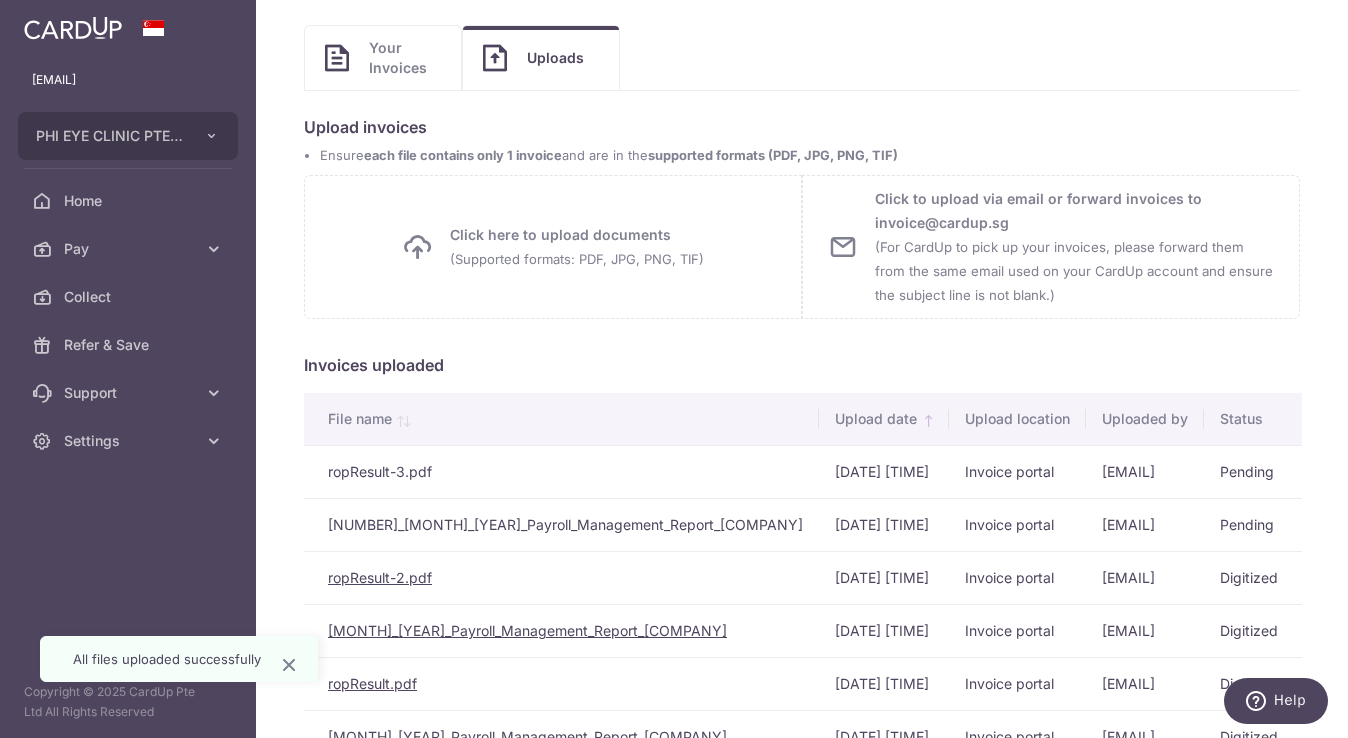 scroll, scrollTop: 0, scrollLeft: 0, axis: both 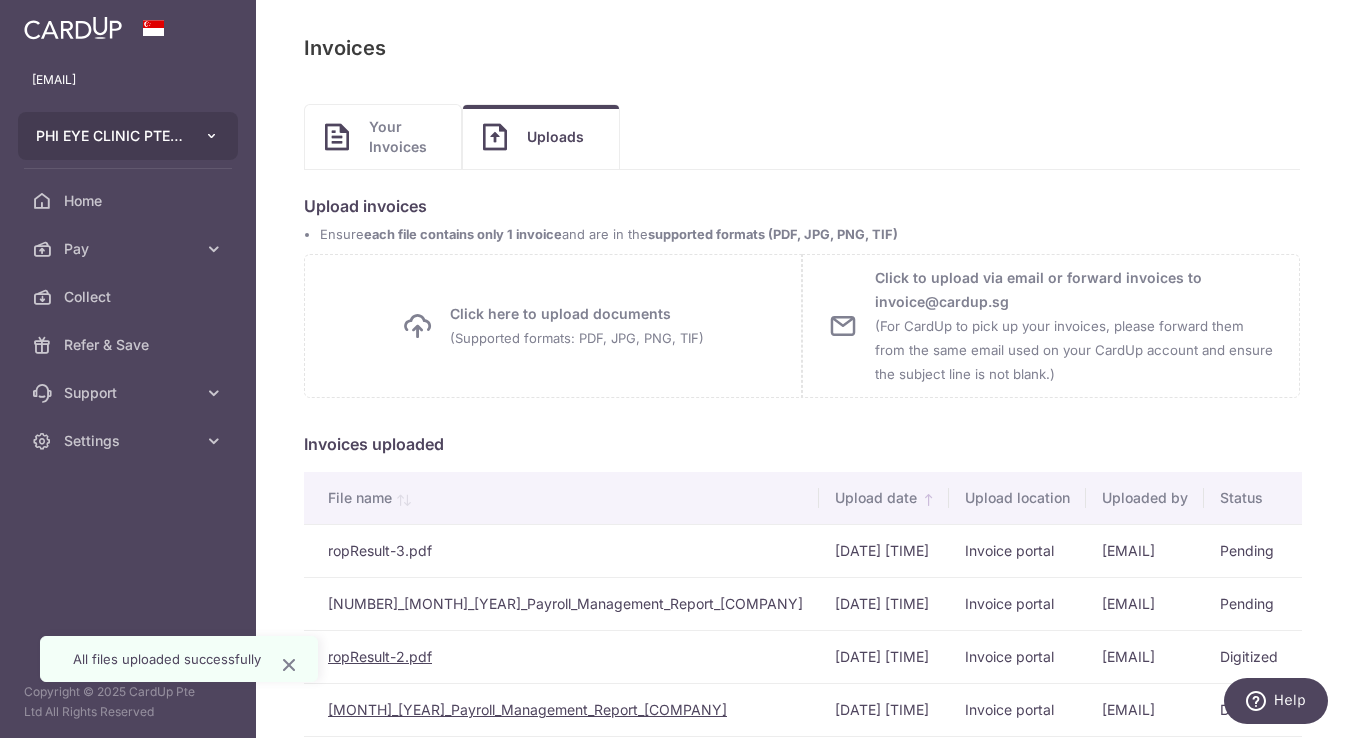 click at bounding box center (212, 136) 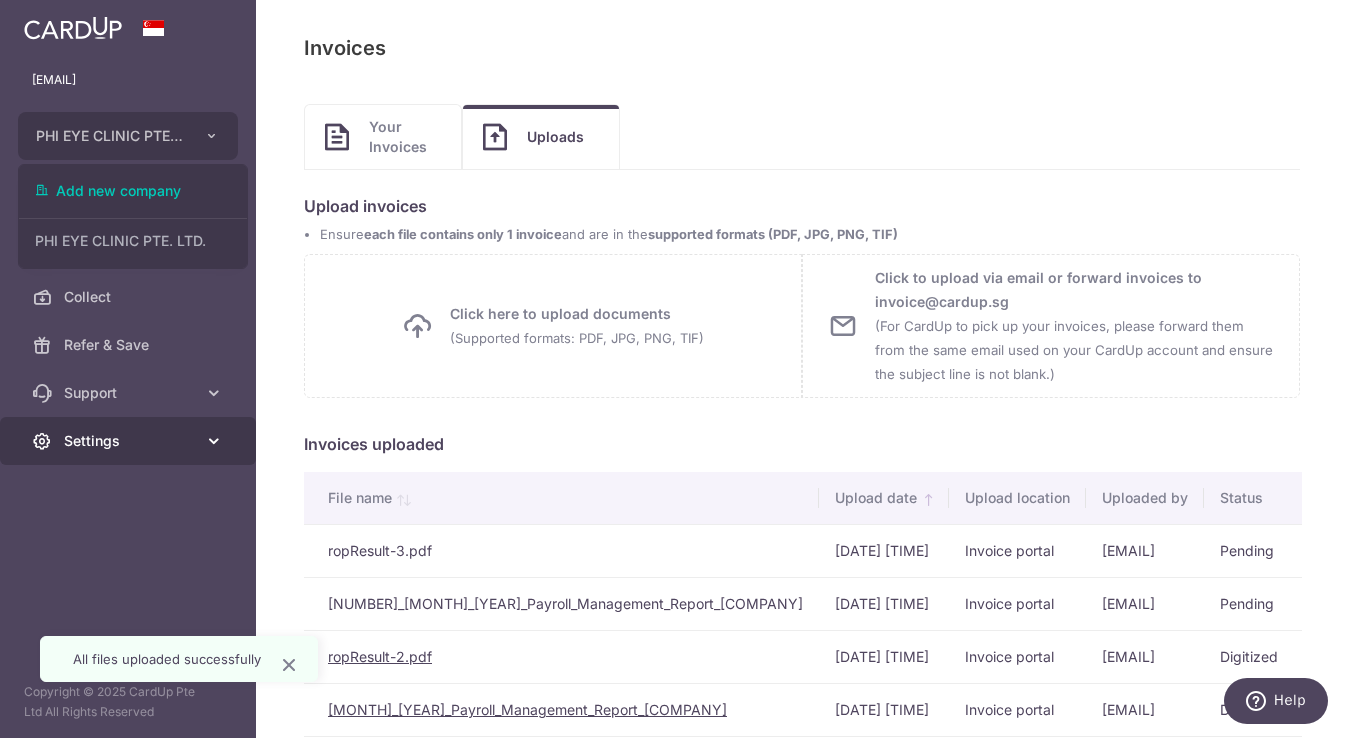 click at bounding box center (214, 441) 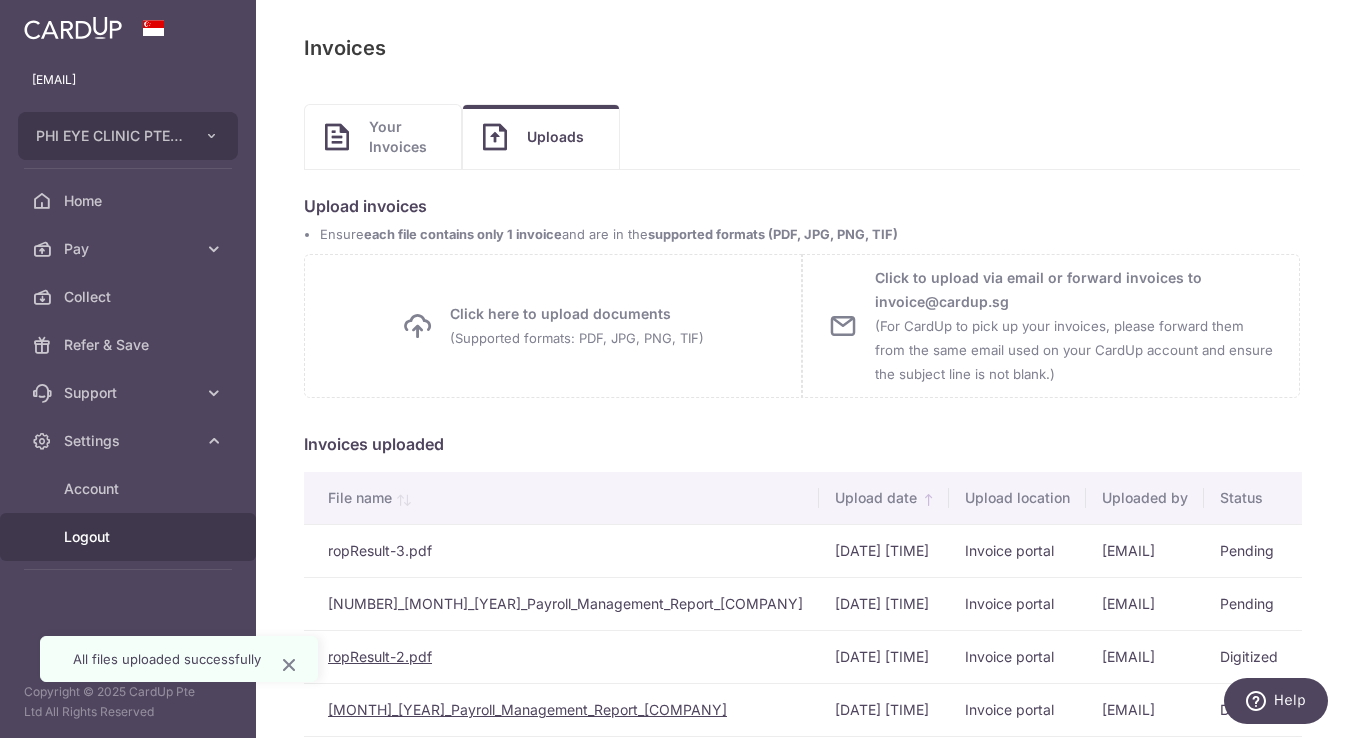 click on "Logout" at bounding box center [130, 537] 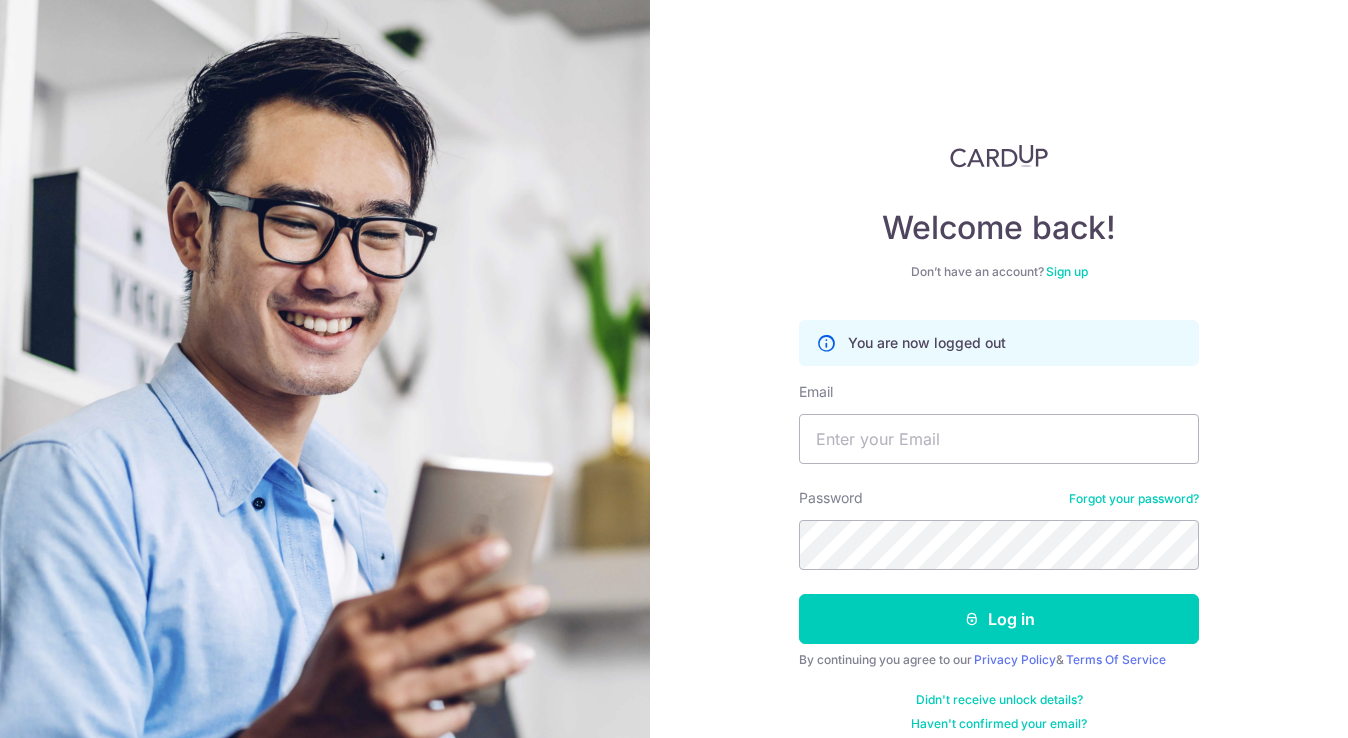 scroll, scrollTop: 0, scrollLeft: 0, axis: both 